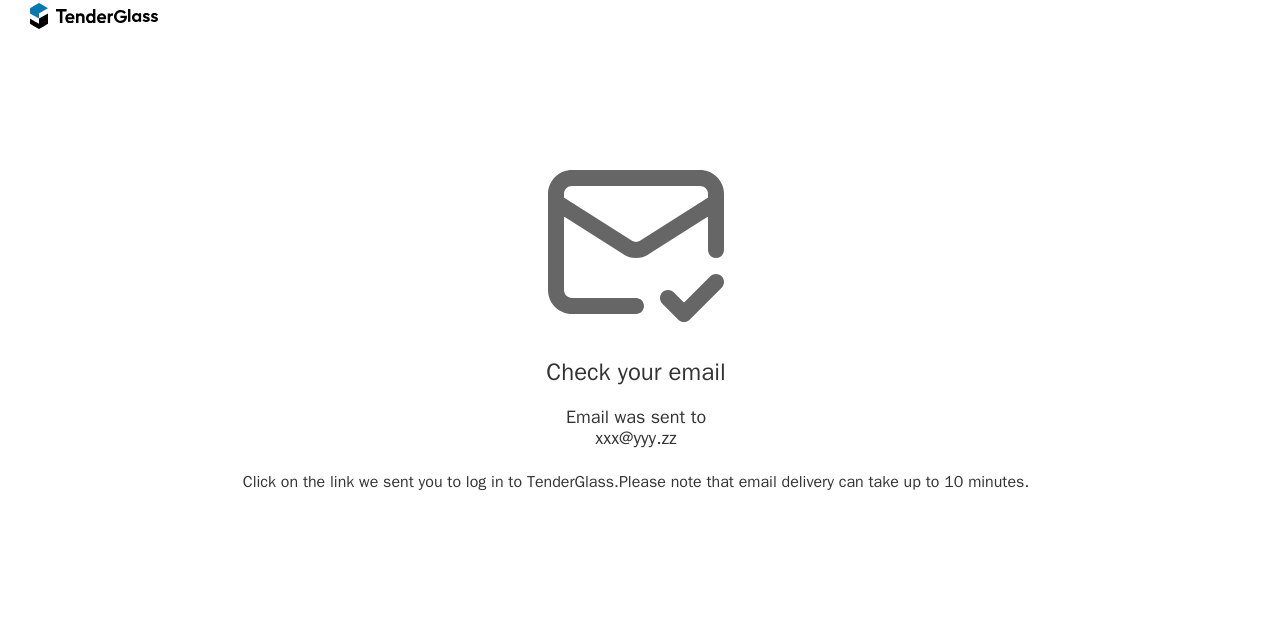 scroll, scrollTop: 0, scrollLeft: 0, axis: both 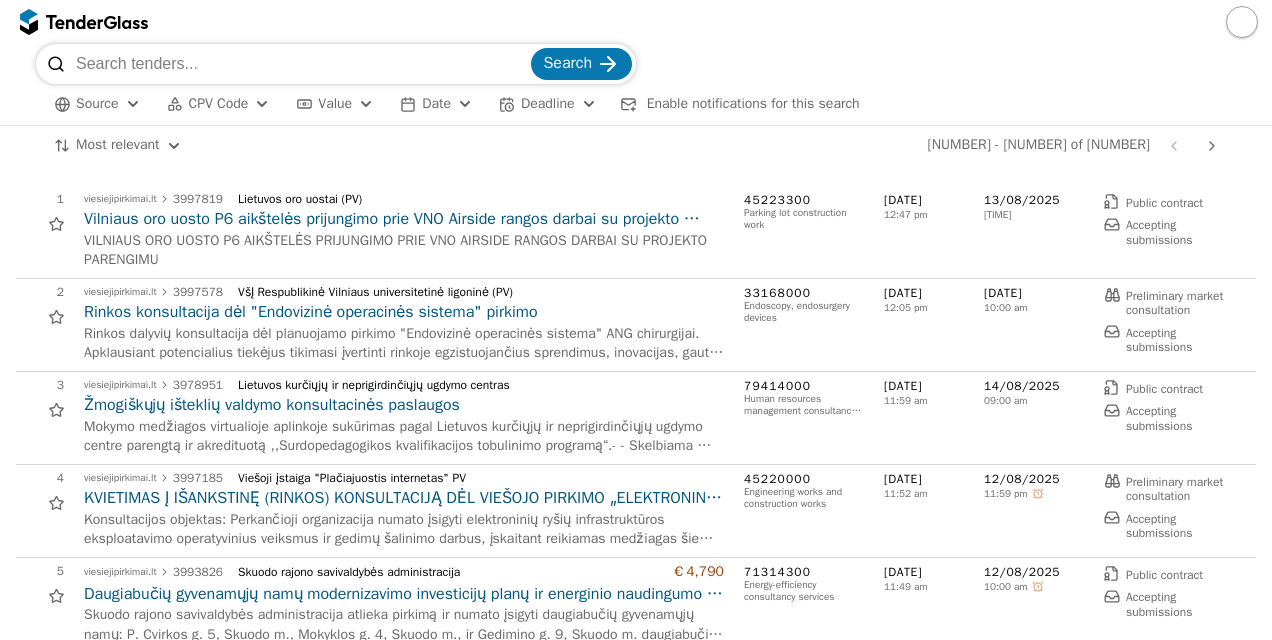 click on "CPV Code" at bounding box center (219, 103) 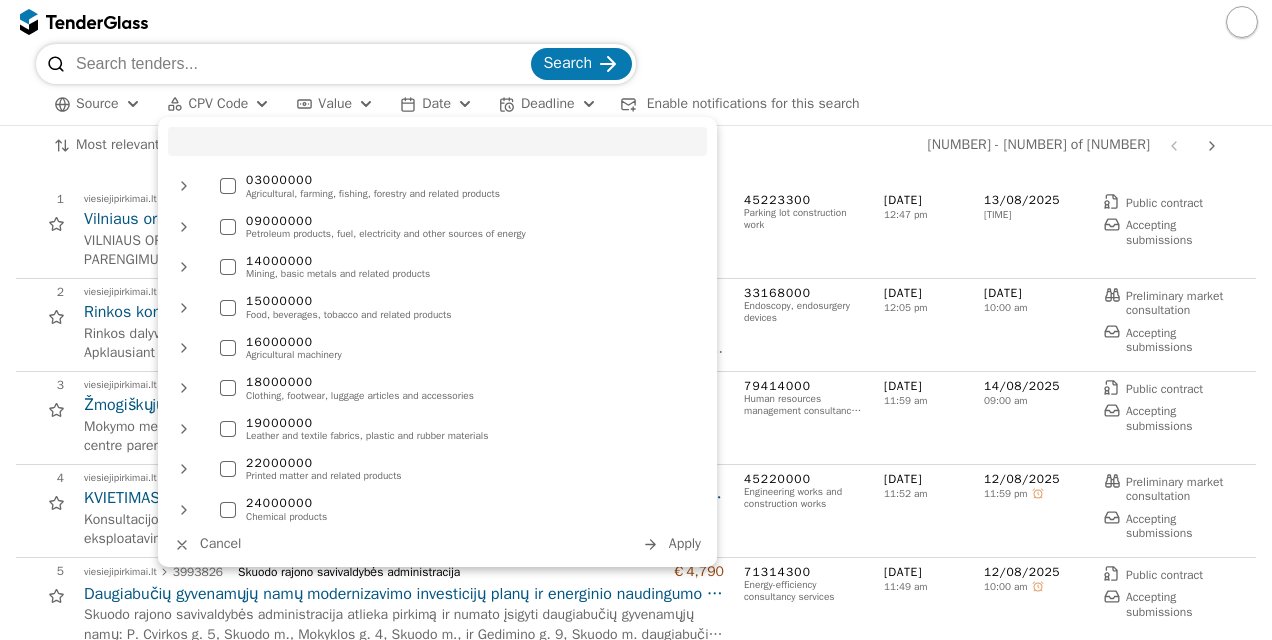 click at bounding box center [437, 141] 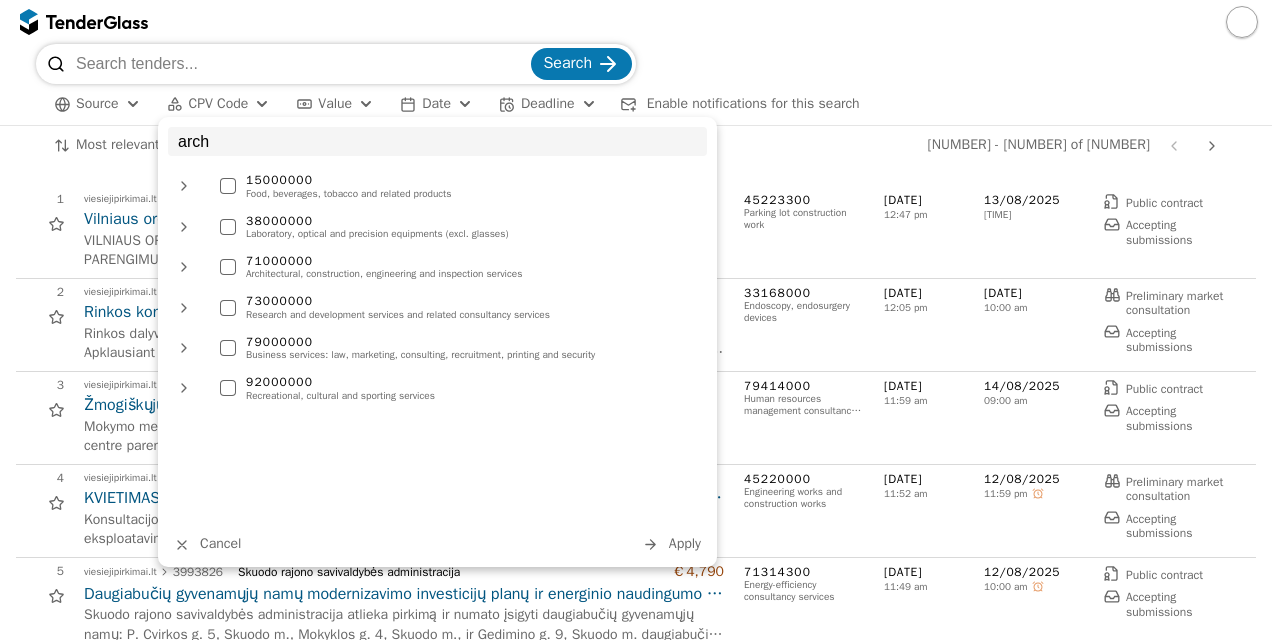 type on "arch" 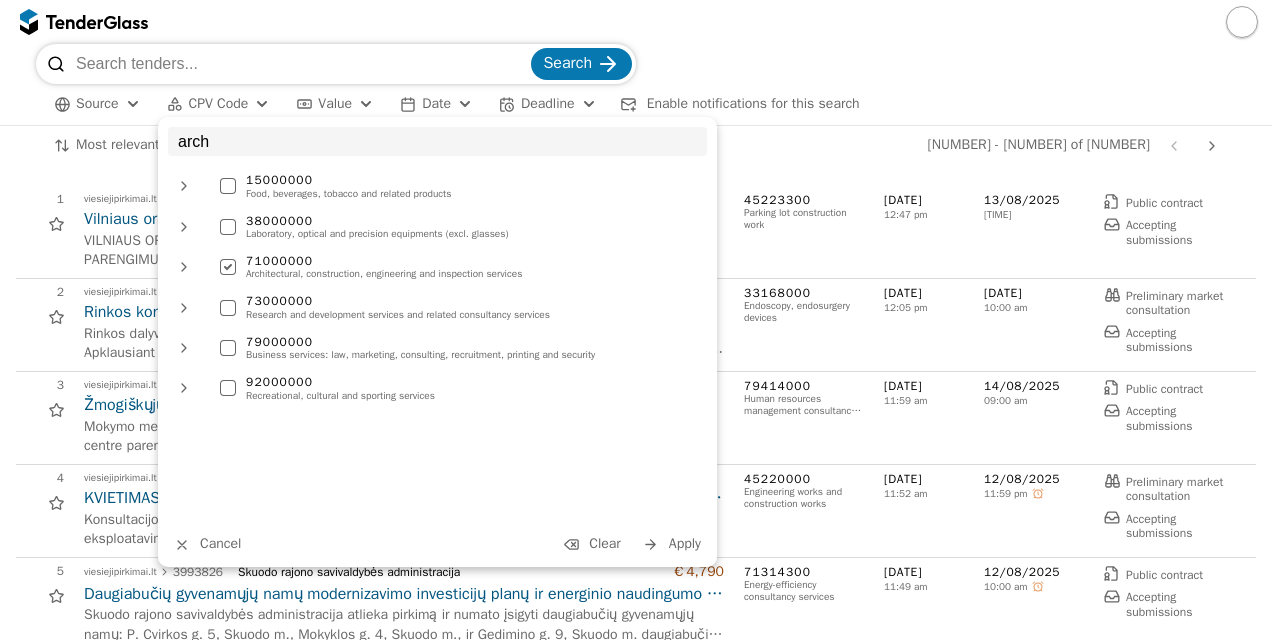 click at bounding box center [228, 308] 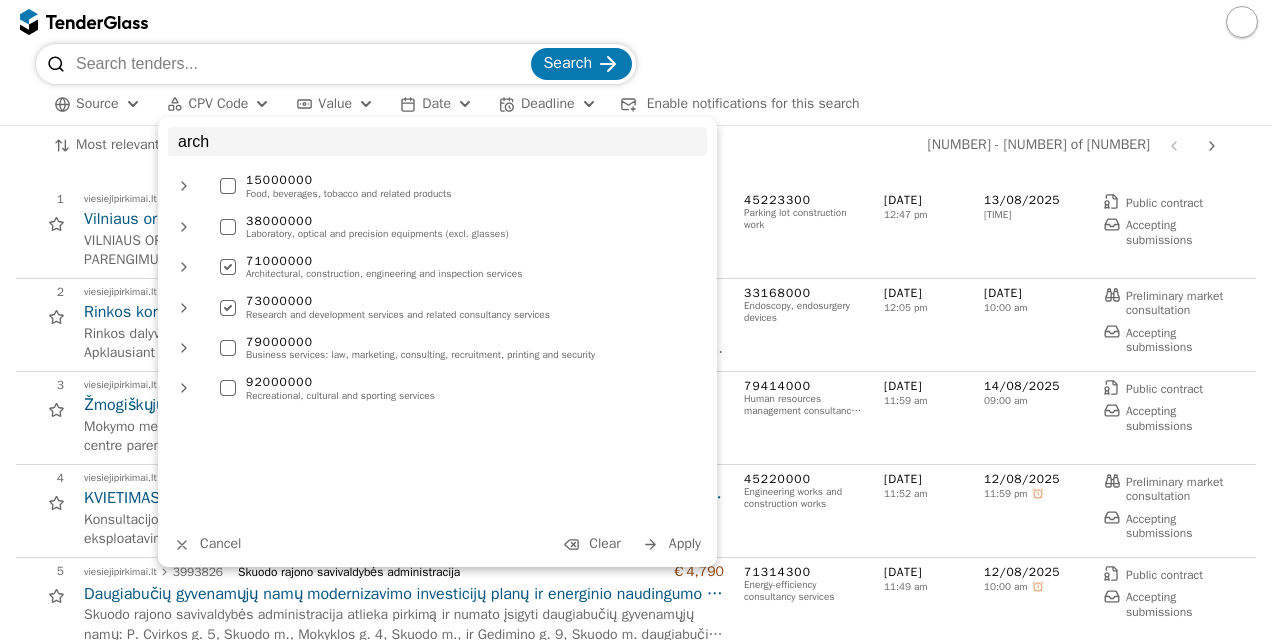click on "Apply" at bounding box center (672, 544) 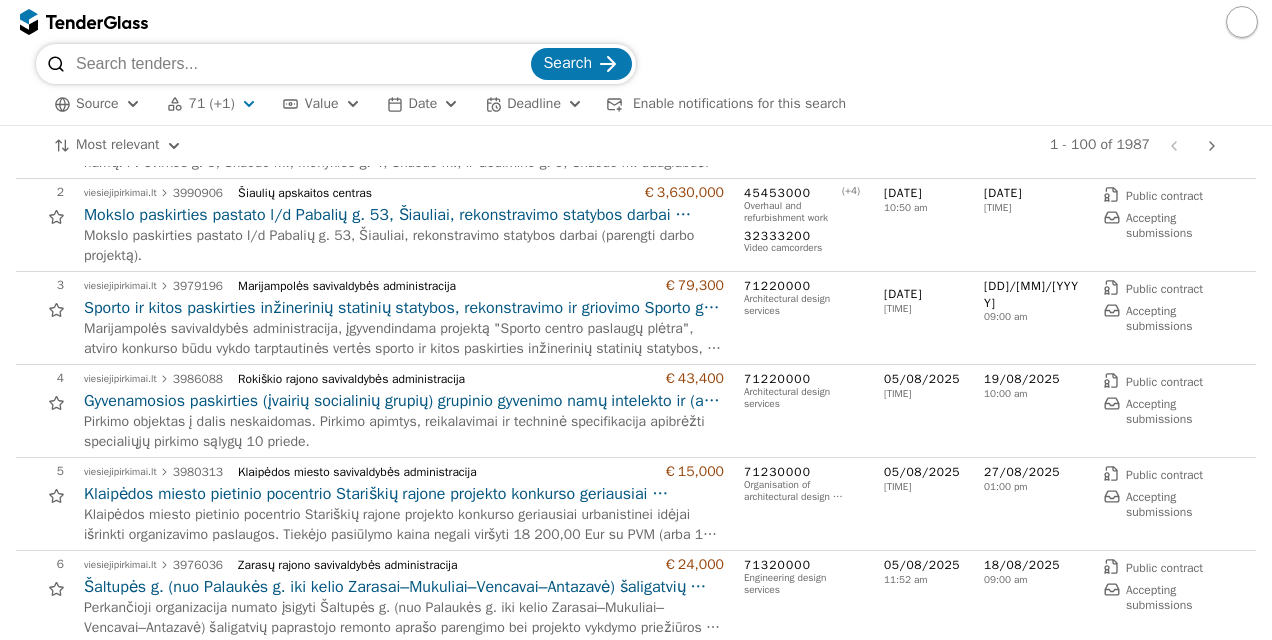 scroll, scrollTop: 0, scrollLeft: 0, axis: both 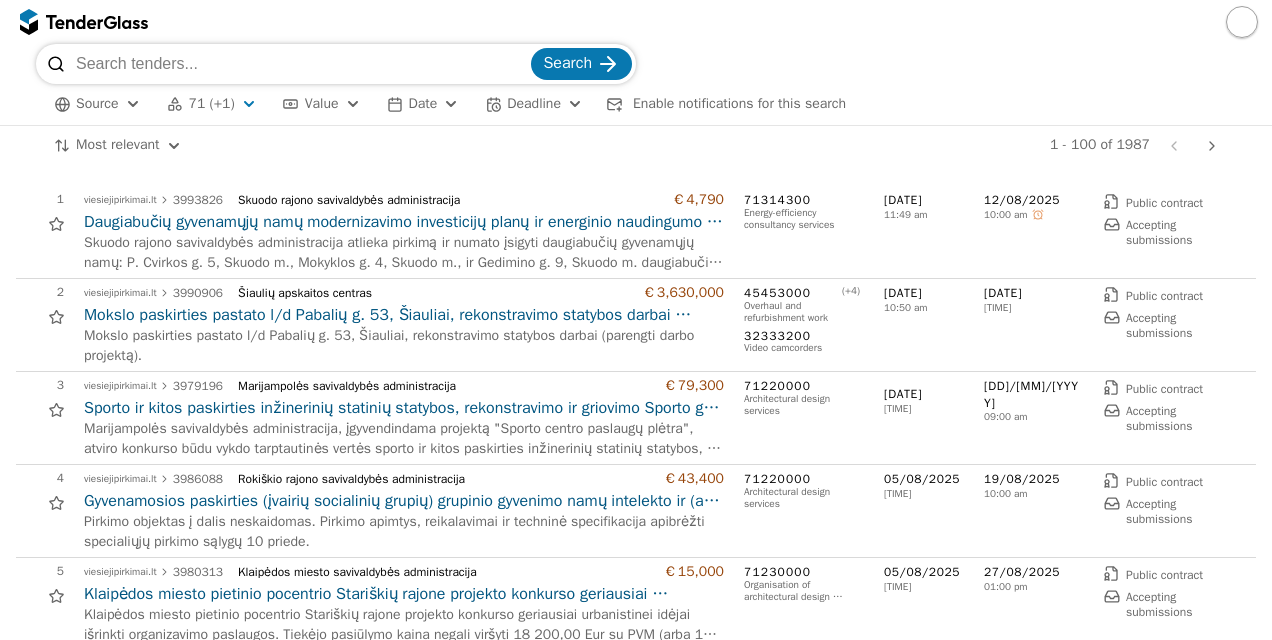 click on "Source" at bounding box center [97, 103] 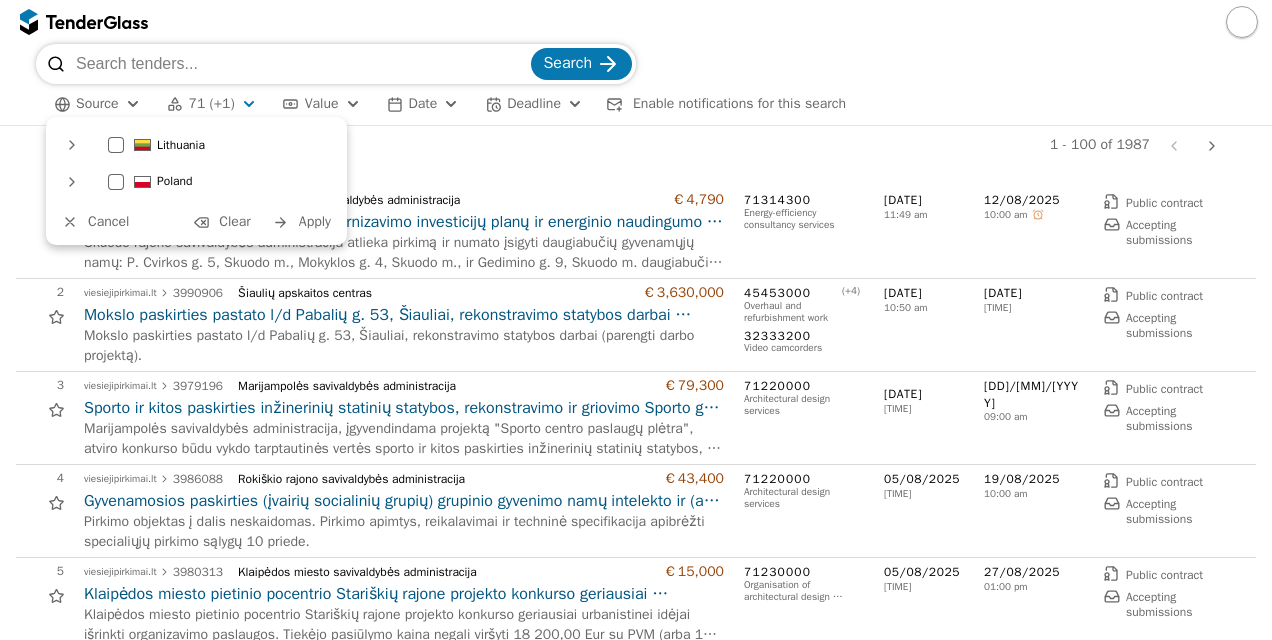 click at bounding box center (116, 145) 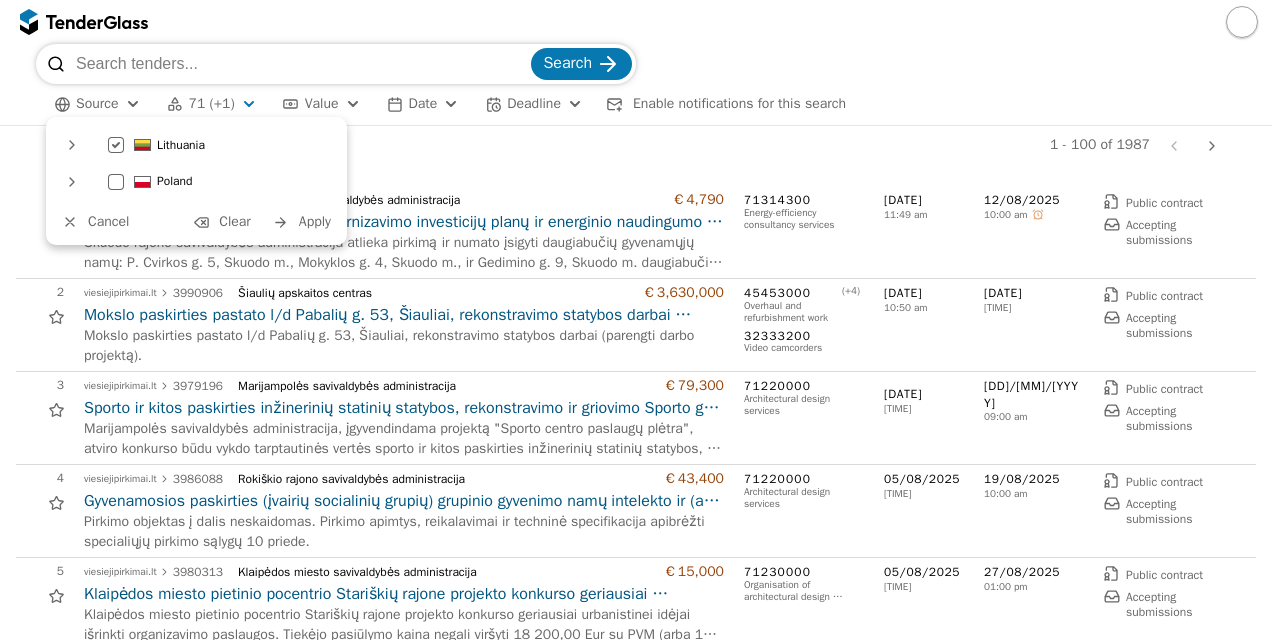 click on "Apply" at bounding box center (315, 221) 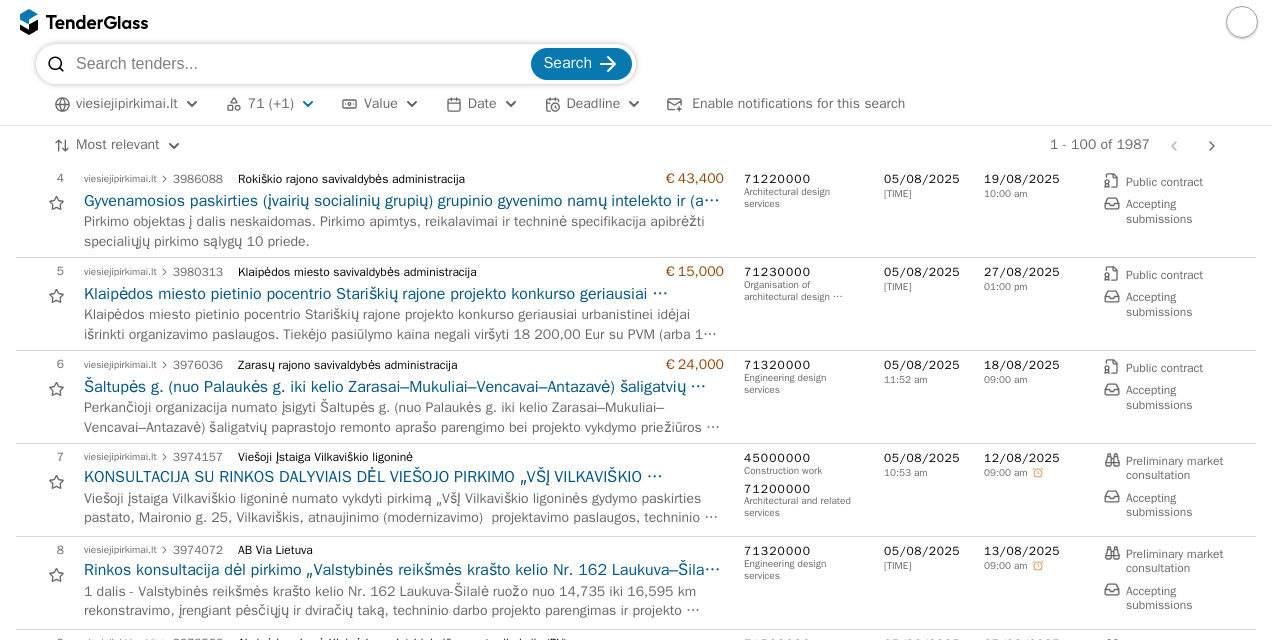 scroll, scrollTop: 0, scrollLeft: 0, axis: both 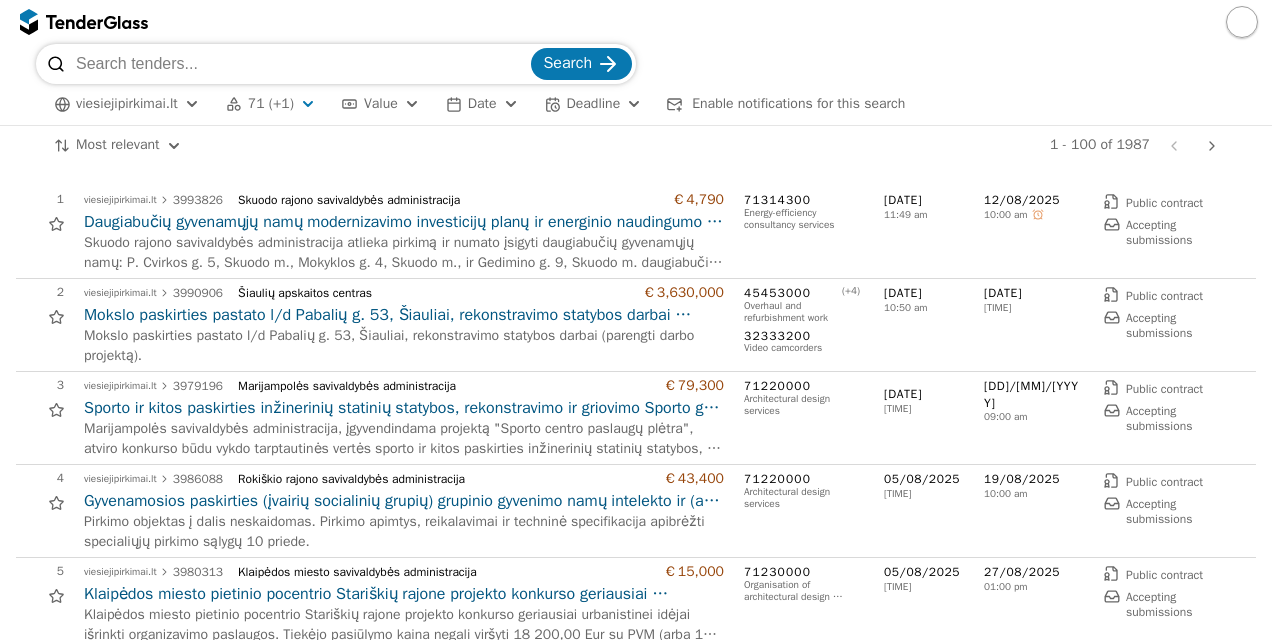 click on "Date" at bounding box center [482, 103] 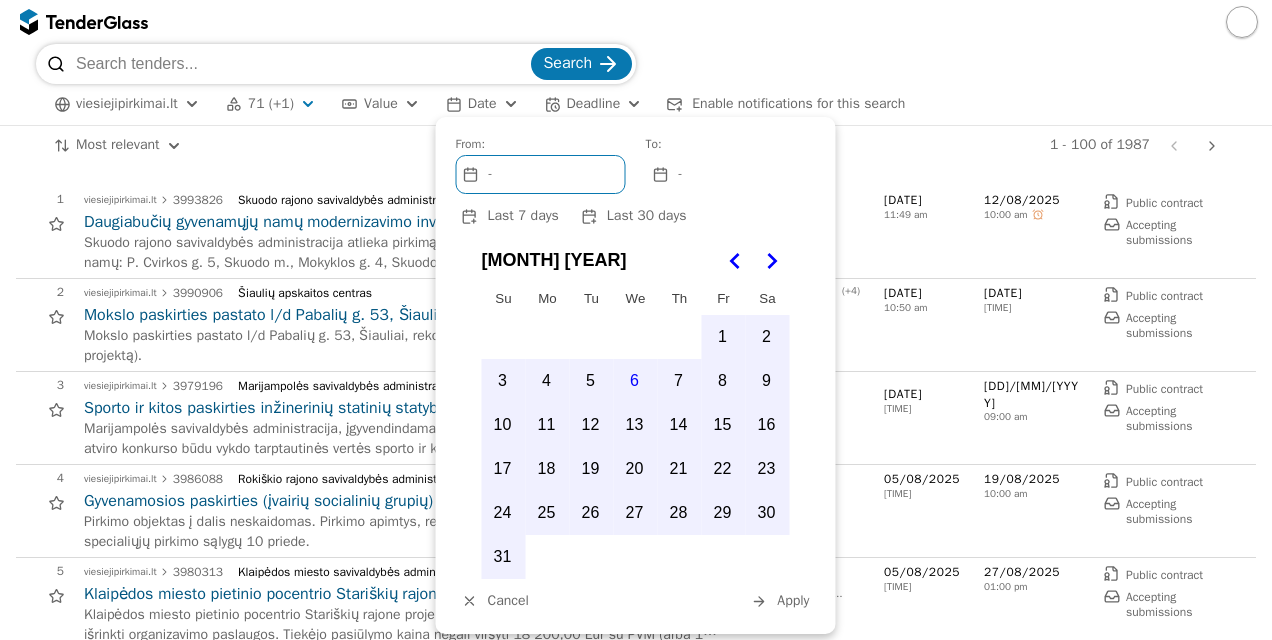click on "Date" at bounding box center [482, 103] 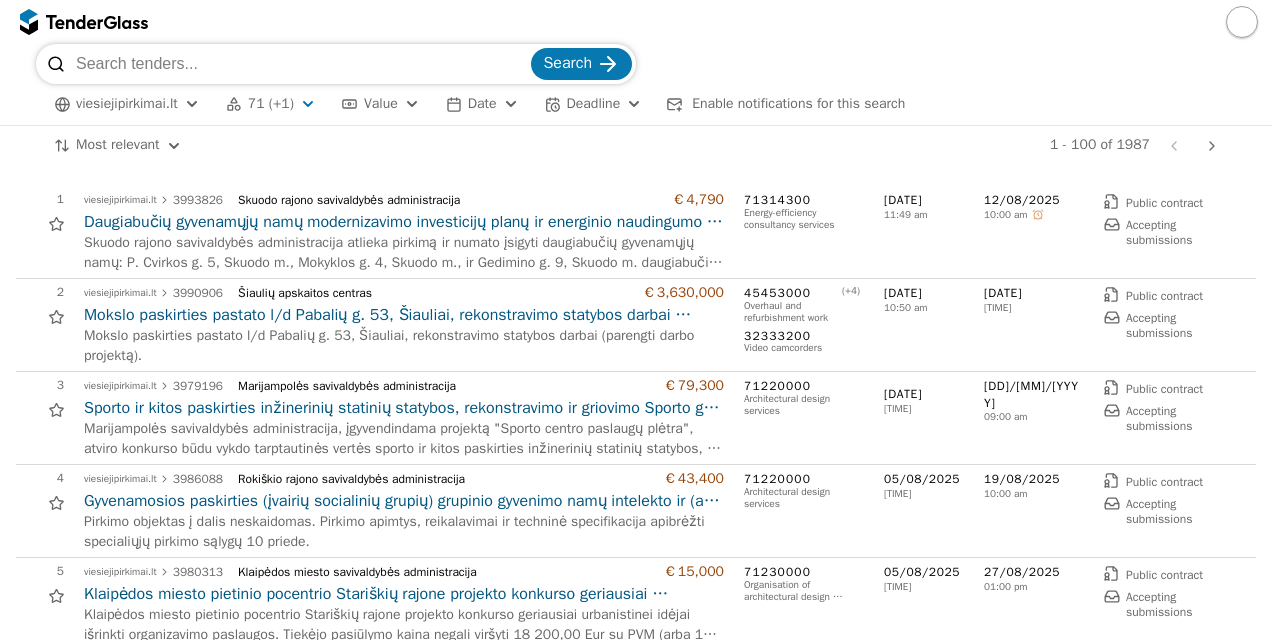 click on "71 (+1)" at bounding box center (271, 104) 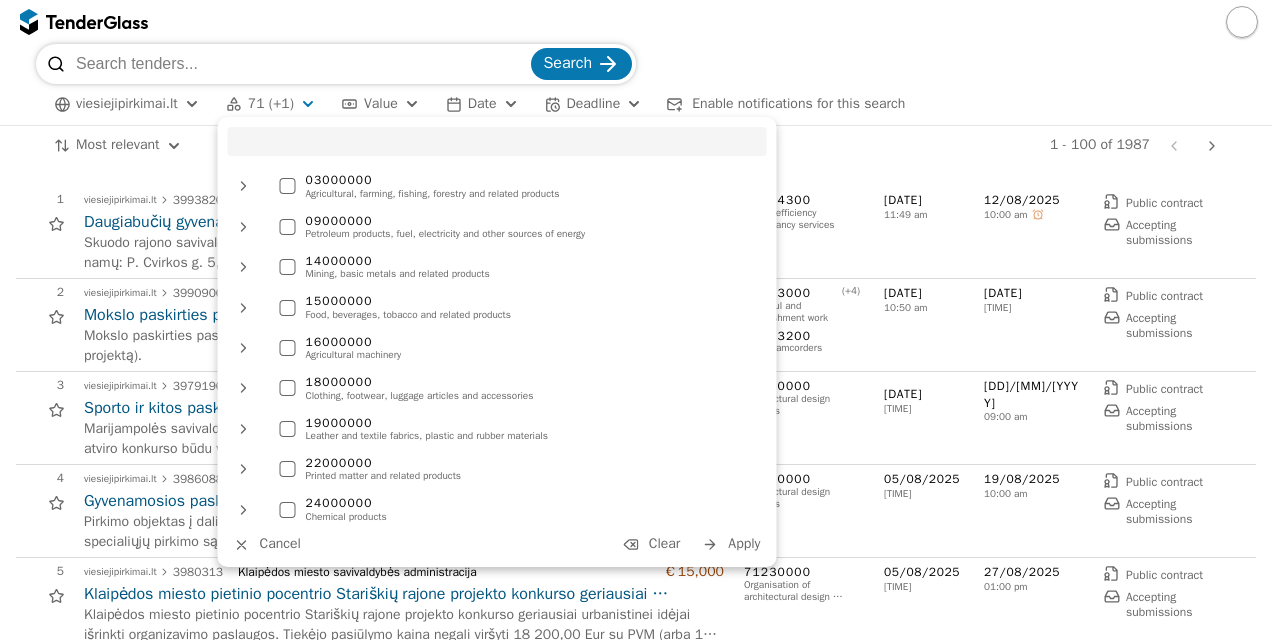 click on "71 (+1)" at bounding box center [271, 104] 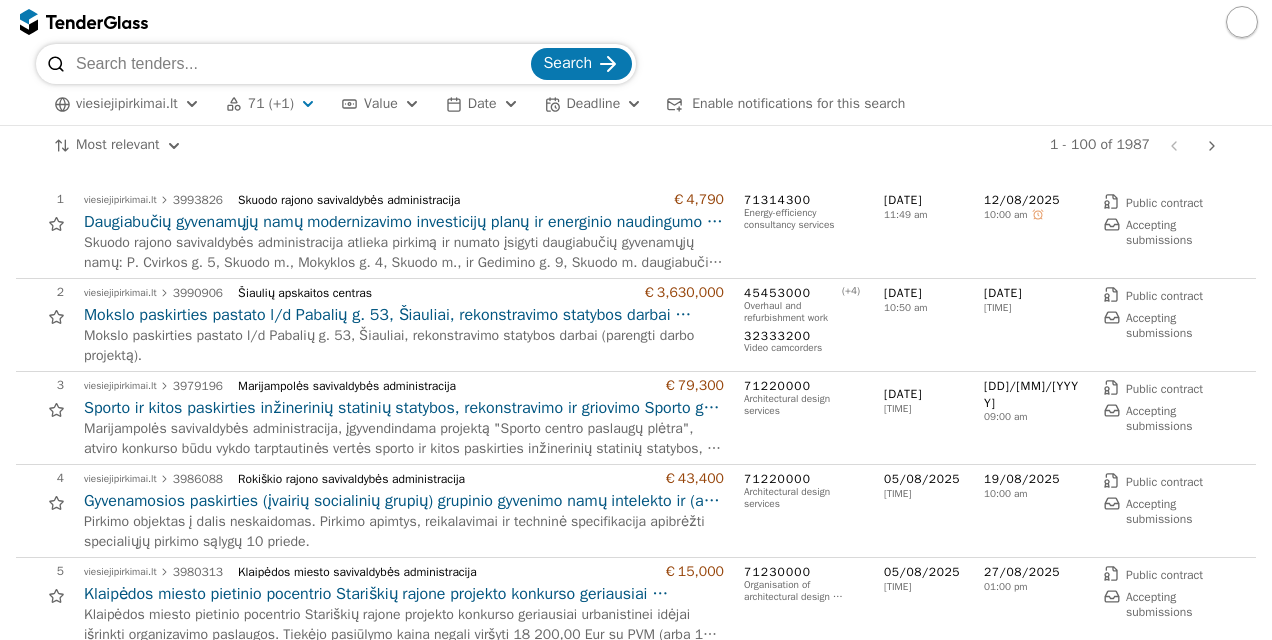 click on "viesiejipirkimai.lt" at bounding box center [127, 104] 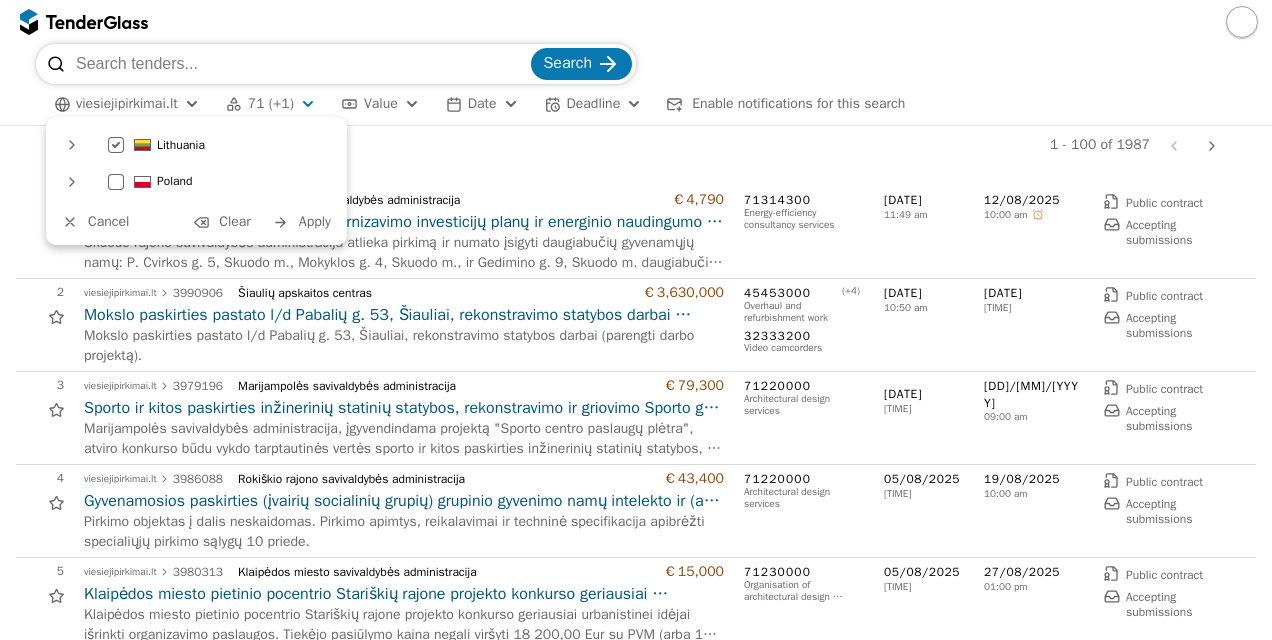click on "viesiejipirkimai.lt" at bounding box center [127, 104] 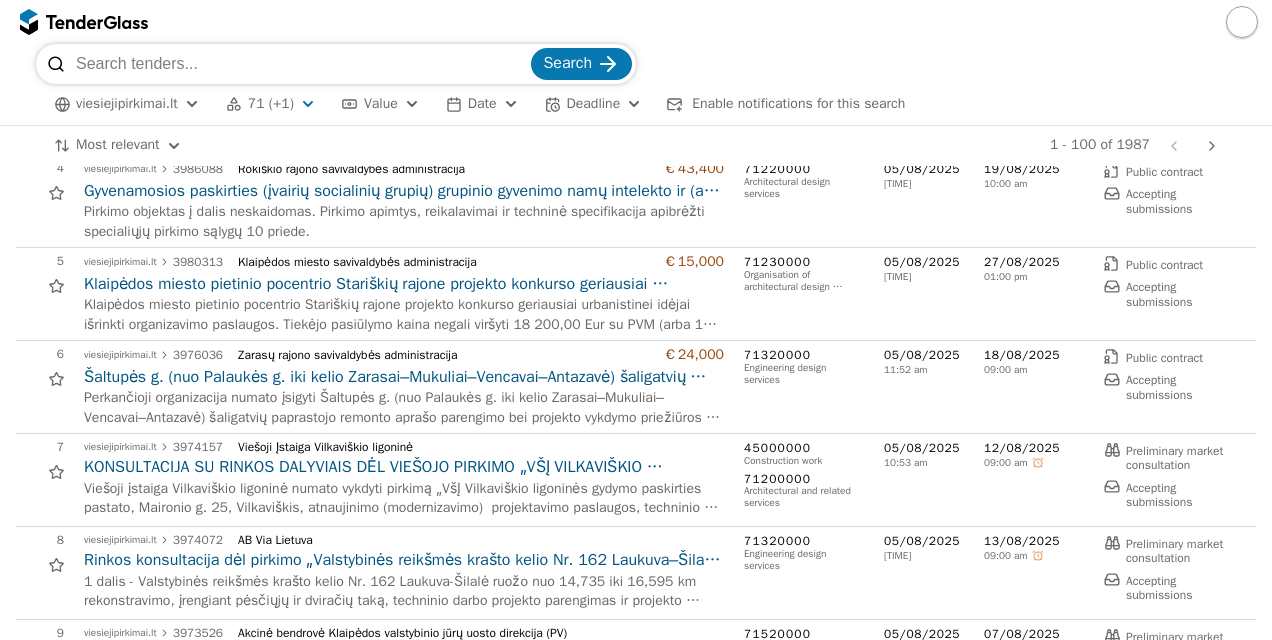 scroll, scrollTop: 0, scrollLeft: 0, axis: both 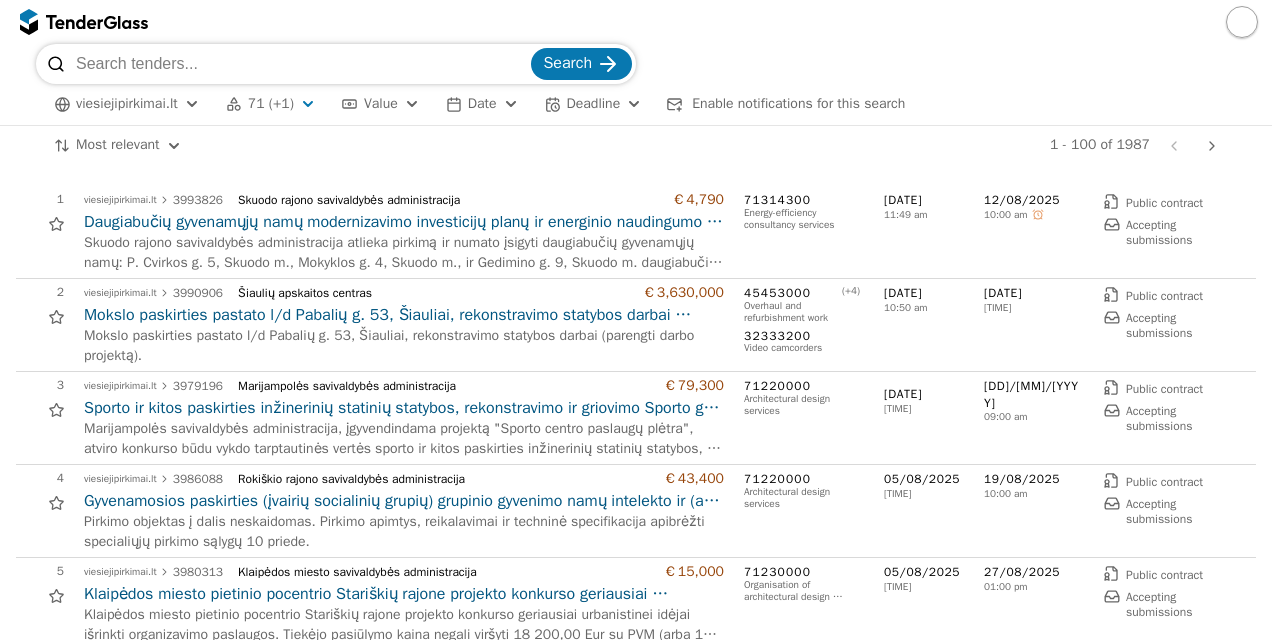 click on "71 (+1)" at bounding box center (271, 104) 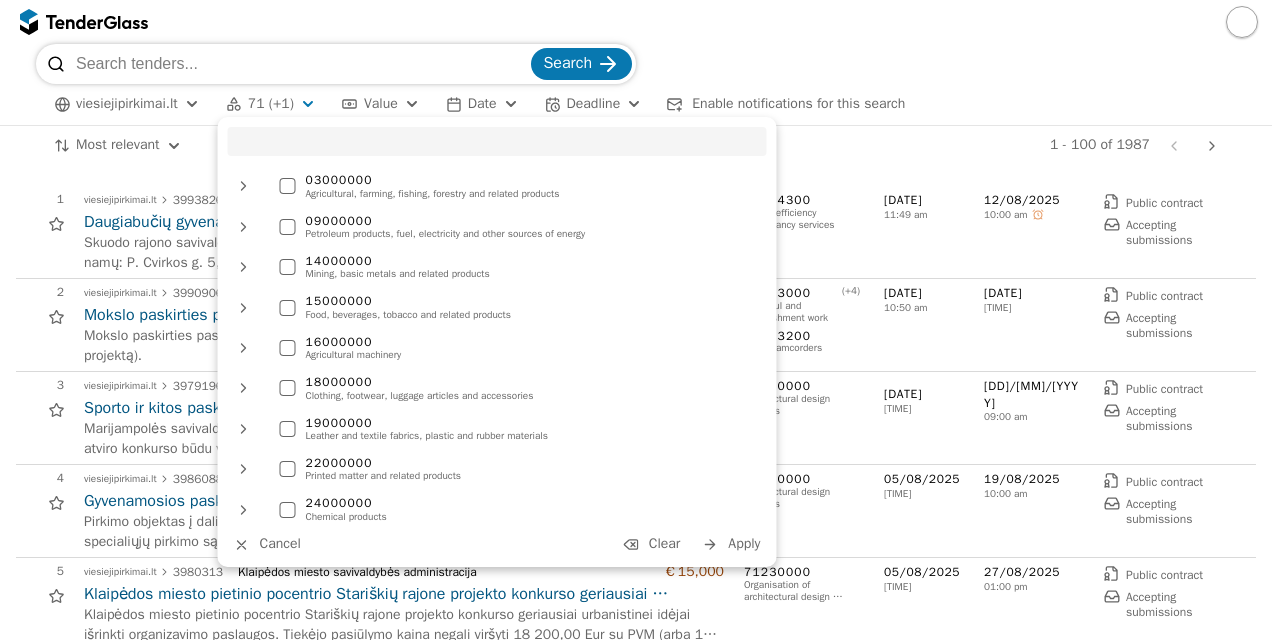 click on "71 (+1)" at bounding box center [271, 104] 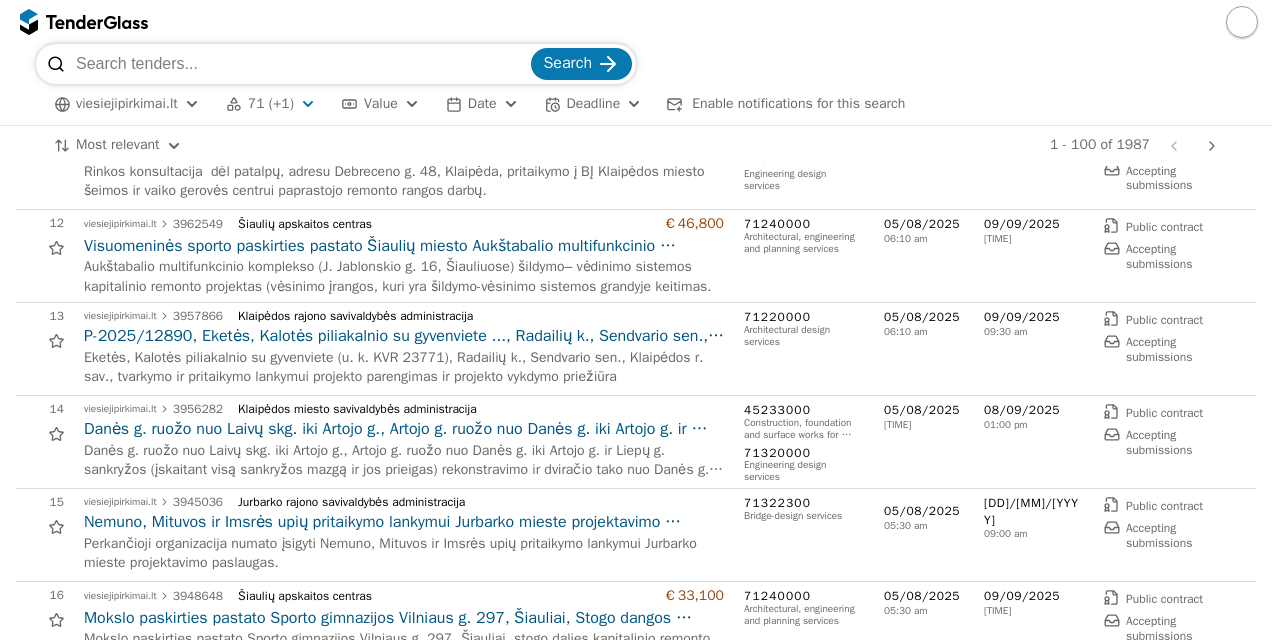 scroll, scrollTop: 1000, scrollLeft: 0, axis: vertical 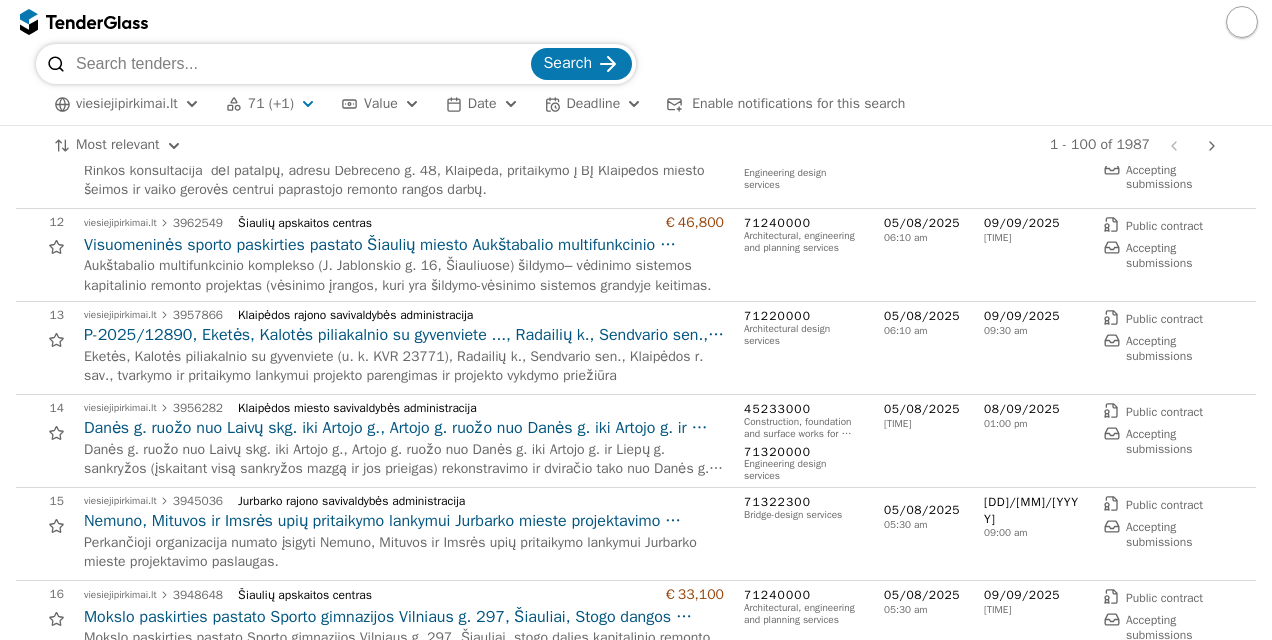 click on "Nemuno, Mituvos ir Imsrės upių pritaikymo lankymui Jurbarko mieste projektavimo paslaugos" at bounding box center (404, 521) 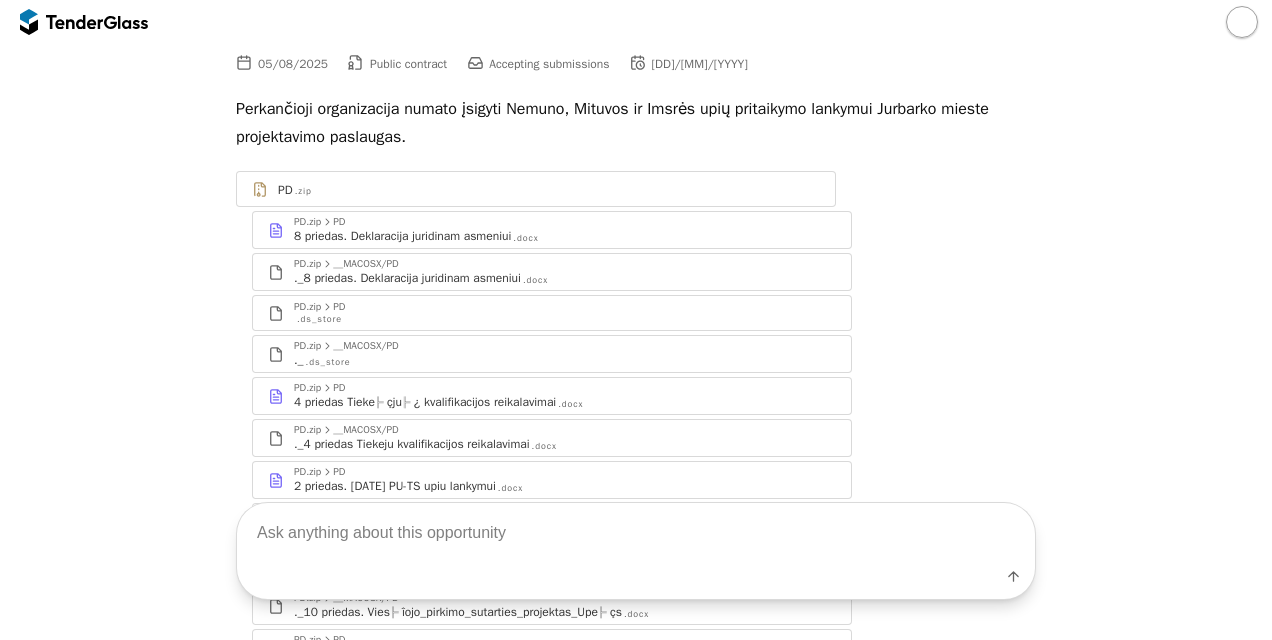 scroll, scrollTop: 200, scrollLeft: 0, axis: vertical 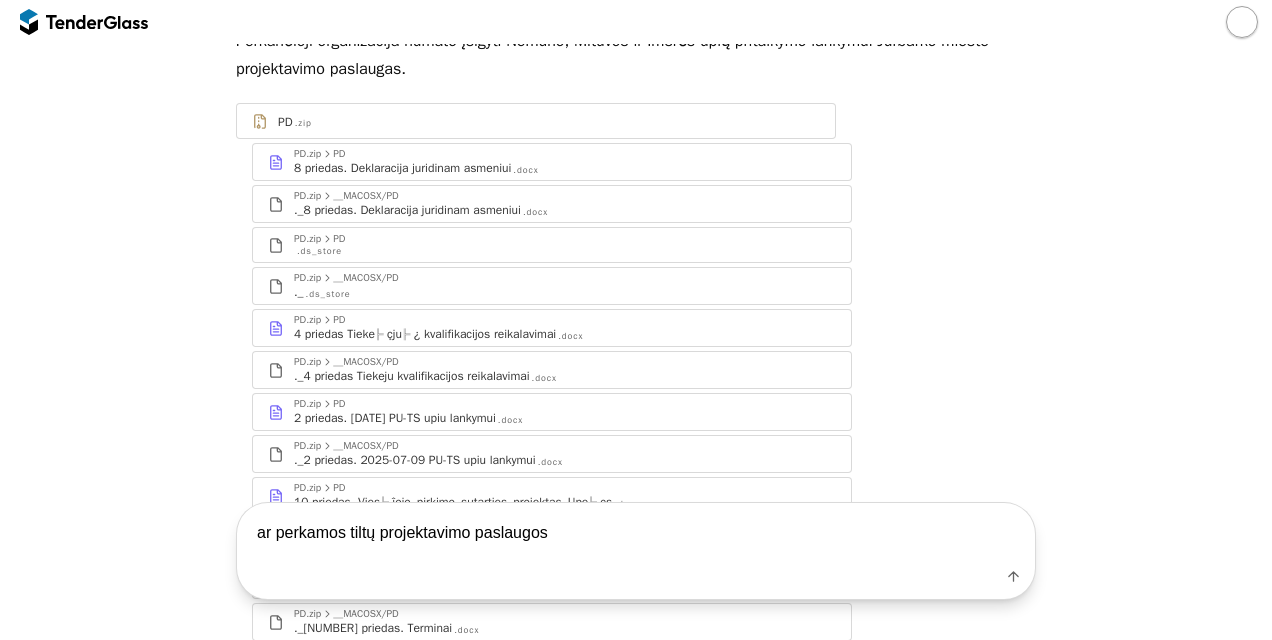 type on "ar perkamos tiltų projektavimo paslaugos?" 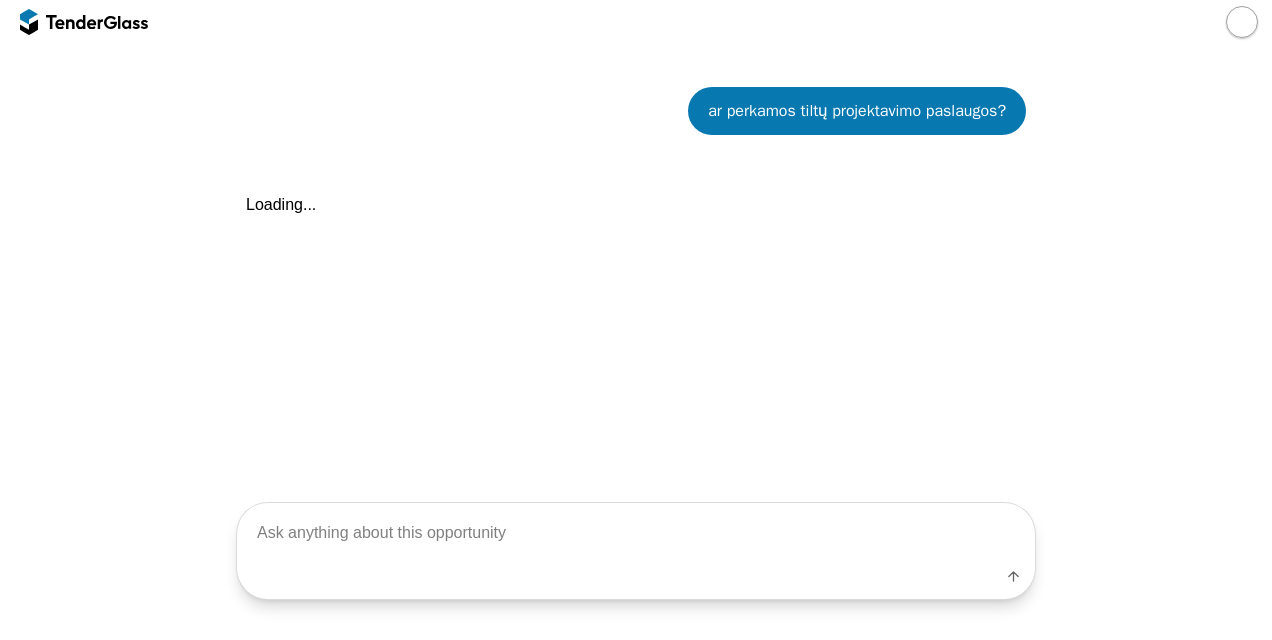 scroll, scrollTop: 2502, scrollLeft: 0, axis: vertical 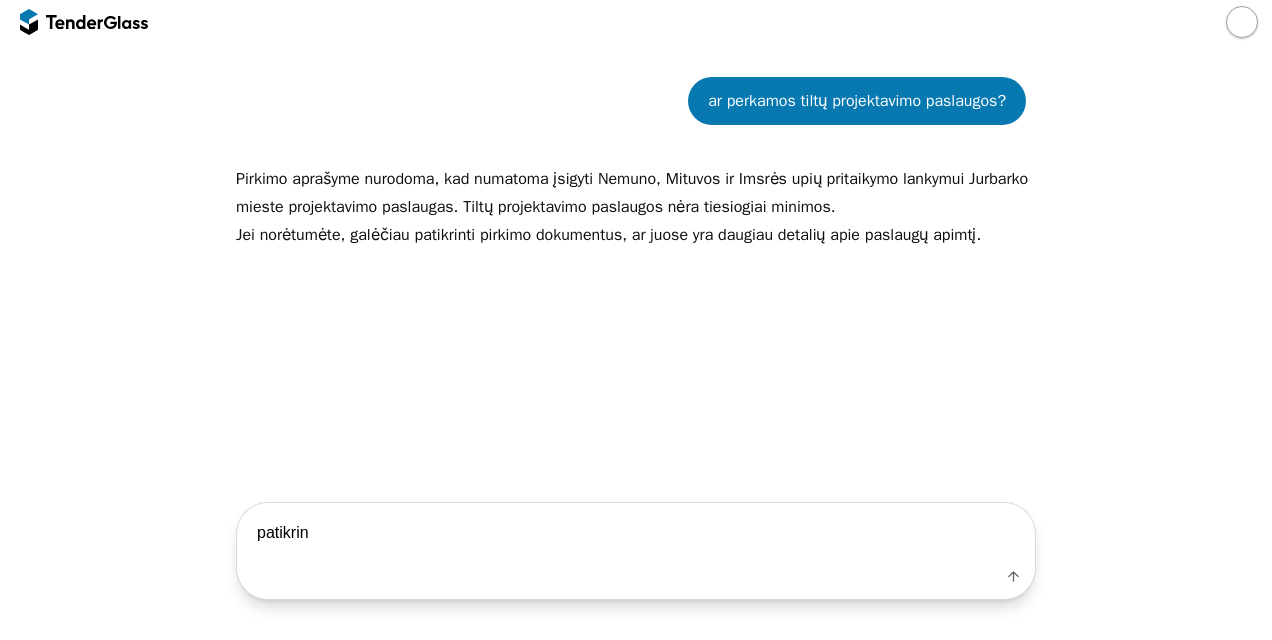 type on "patikrink" 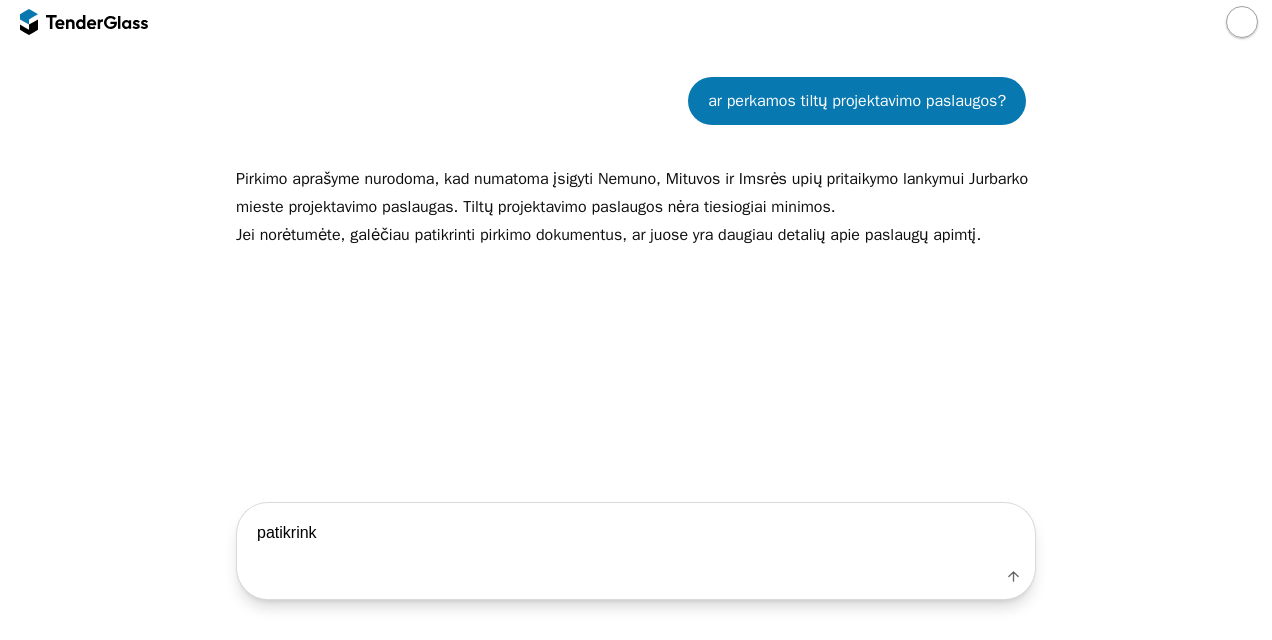 type 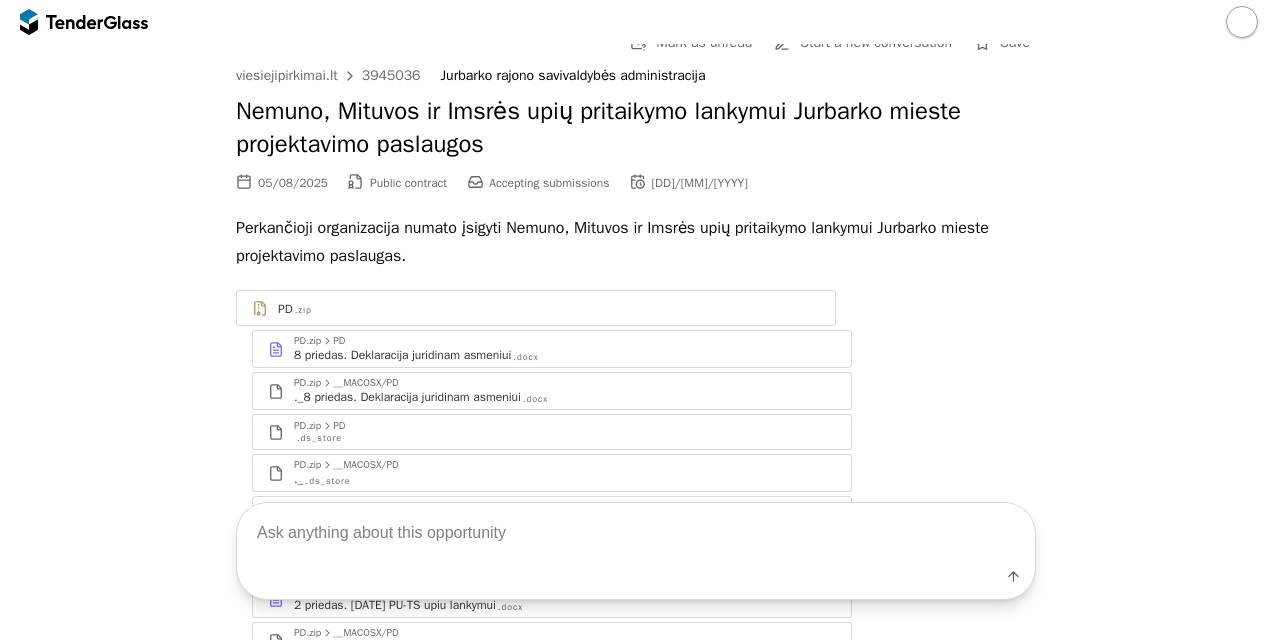 scroll, scrollTop: 0, scrollLeft: 0, axis: both 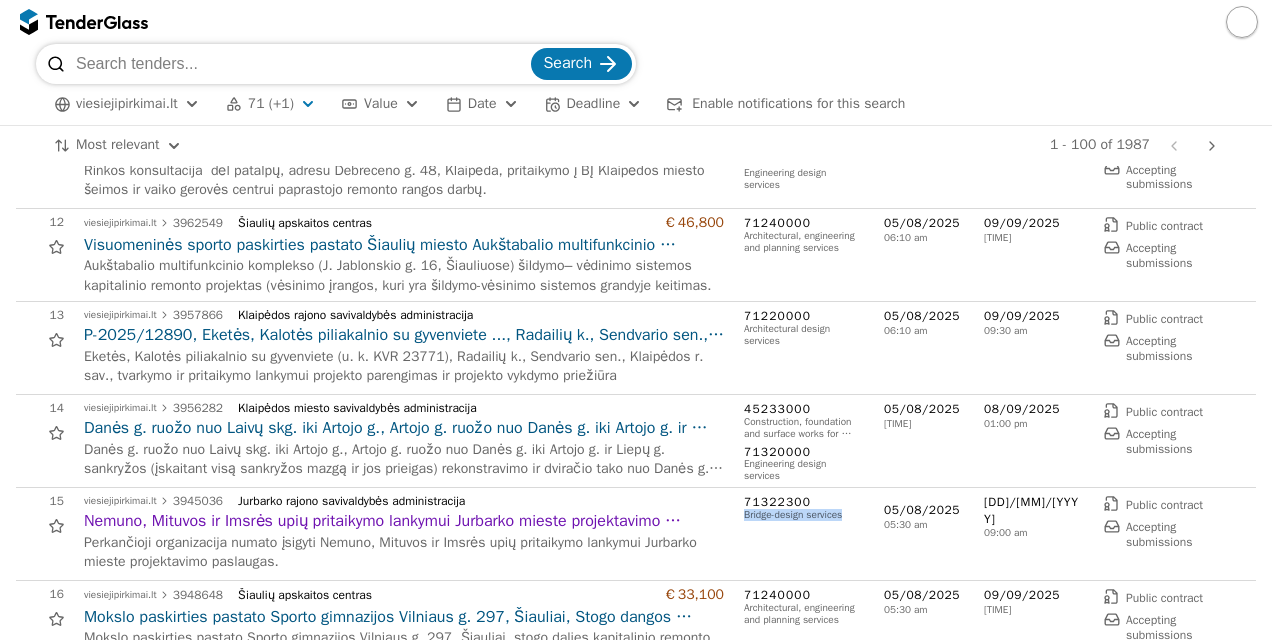 drag, startPoint x: 844, startPoint y: 513, endPoint x: 735, endPoint y: 517, distance: 109.07337 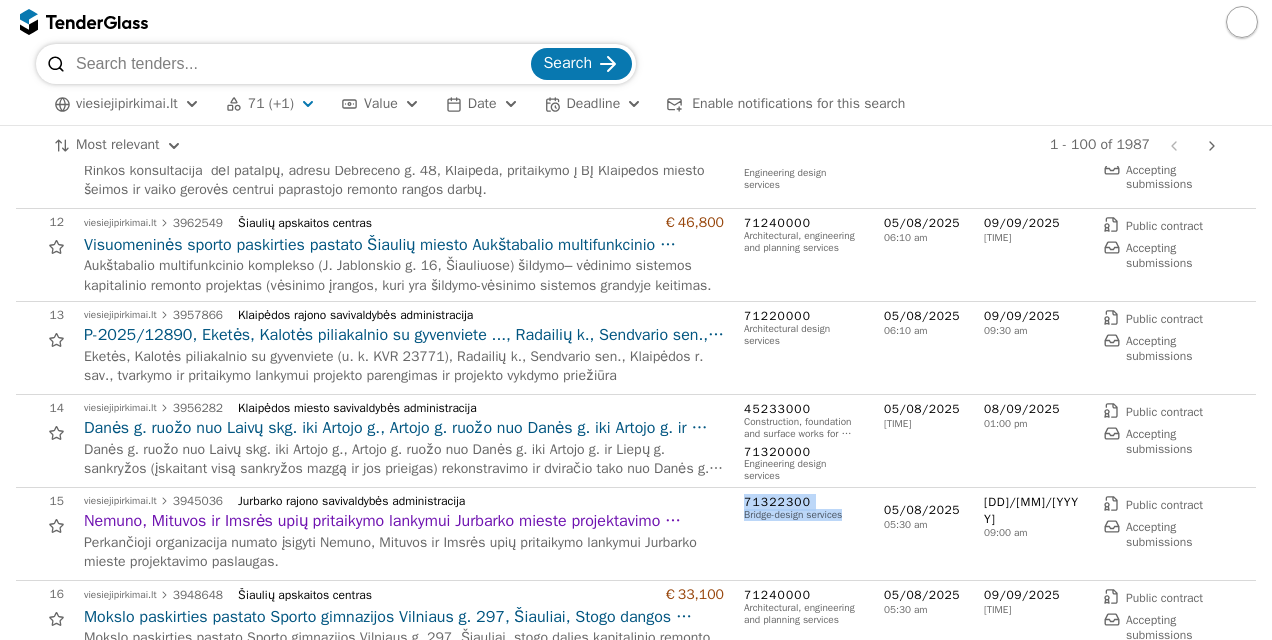 drag, startPoint x: 738, startPoint y: 497, endPoint x: 840, endPoint y: 514, distance: 103.40696 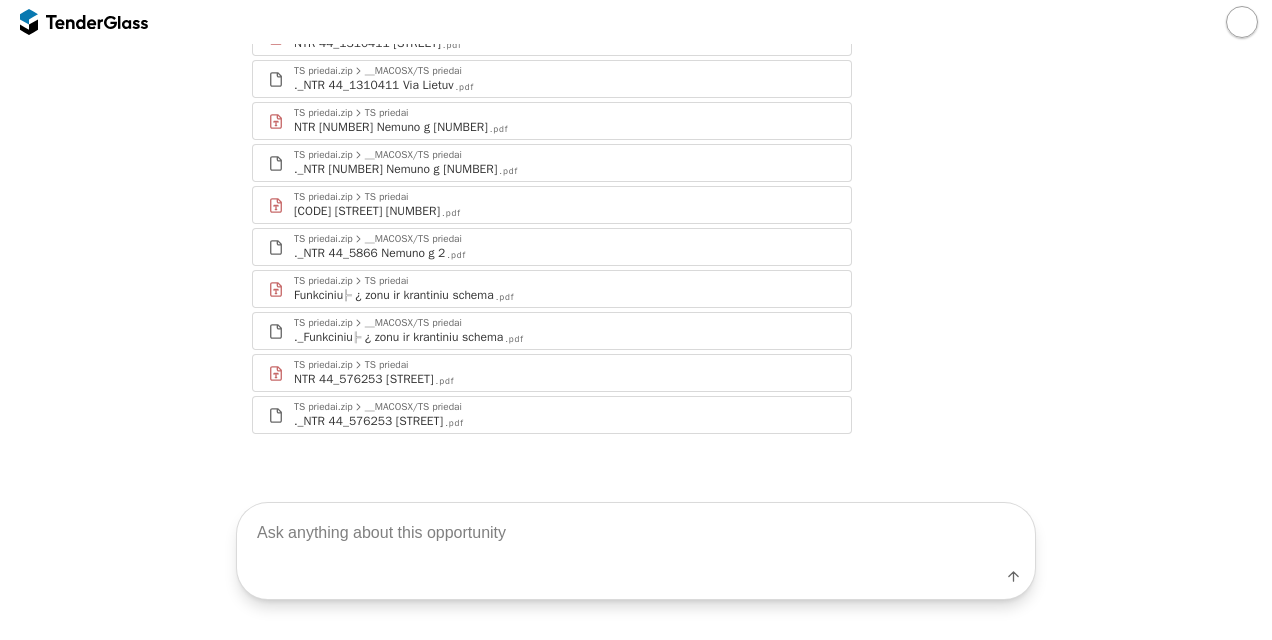 scroll, scrollTop: 2087, scrollLeft: 0, axis: vertical 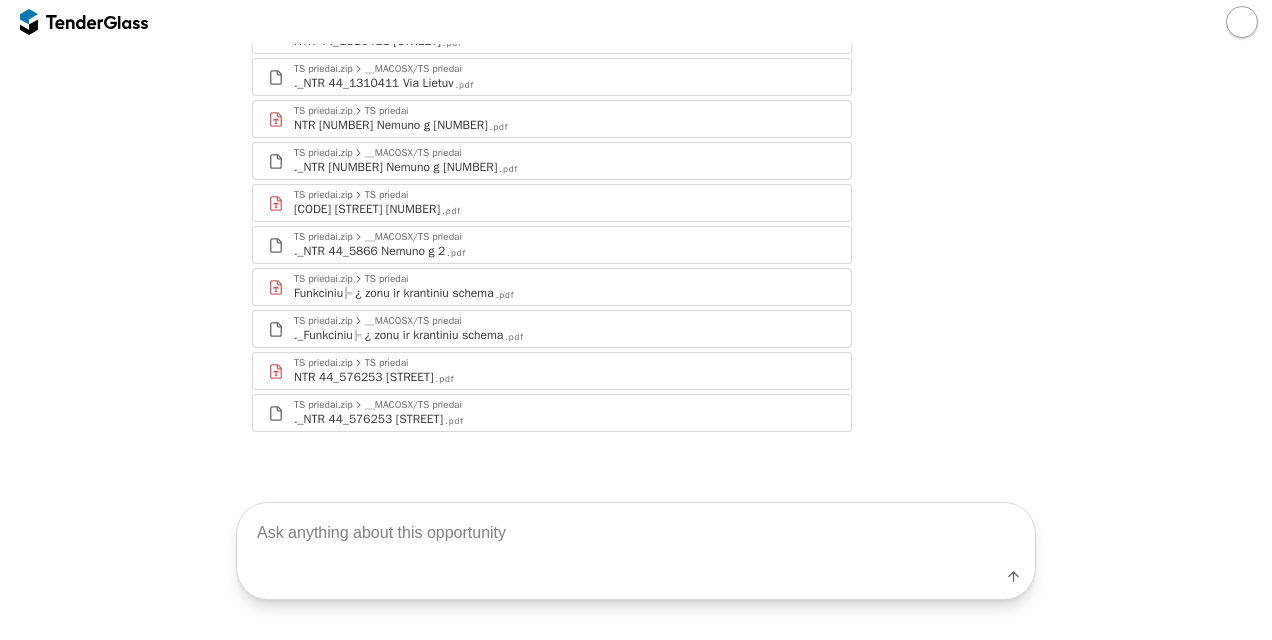 click at bounding box center [636, 533] 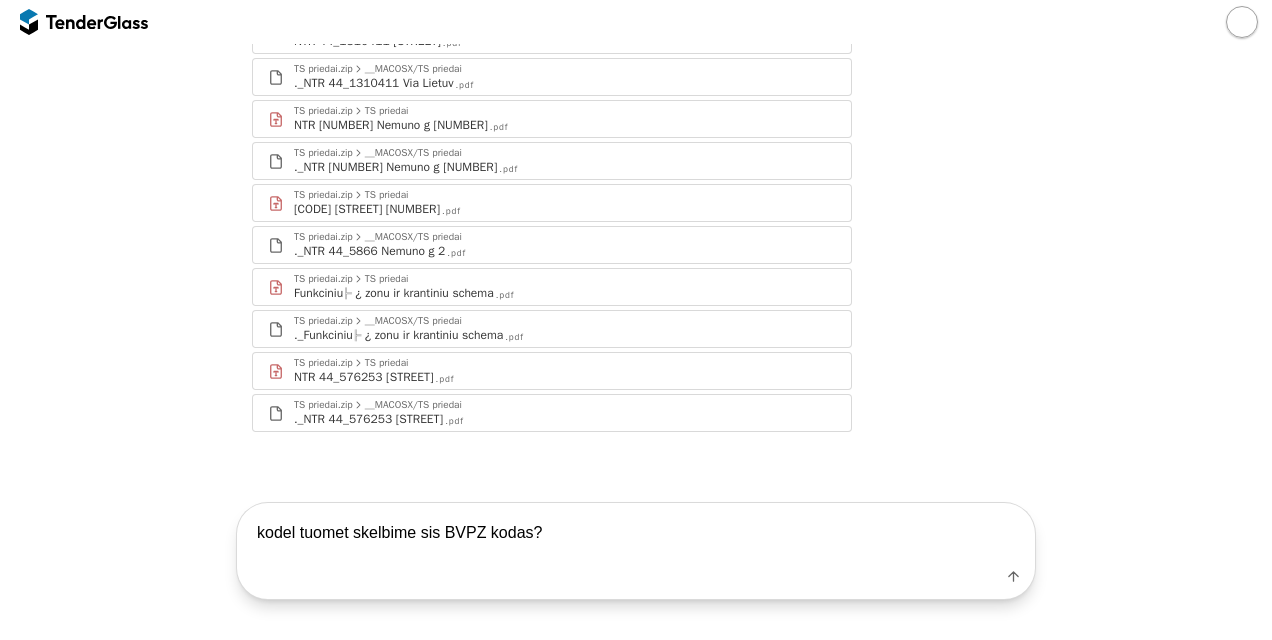 type on "kodel tuomet skelbime sis BVPZ kodas? [NUMBER]
Bridge-design services" 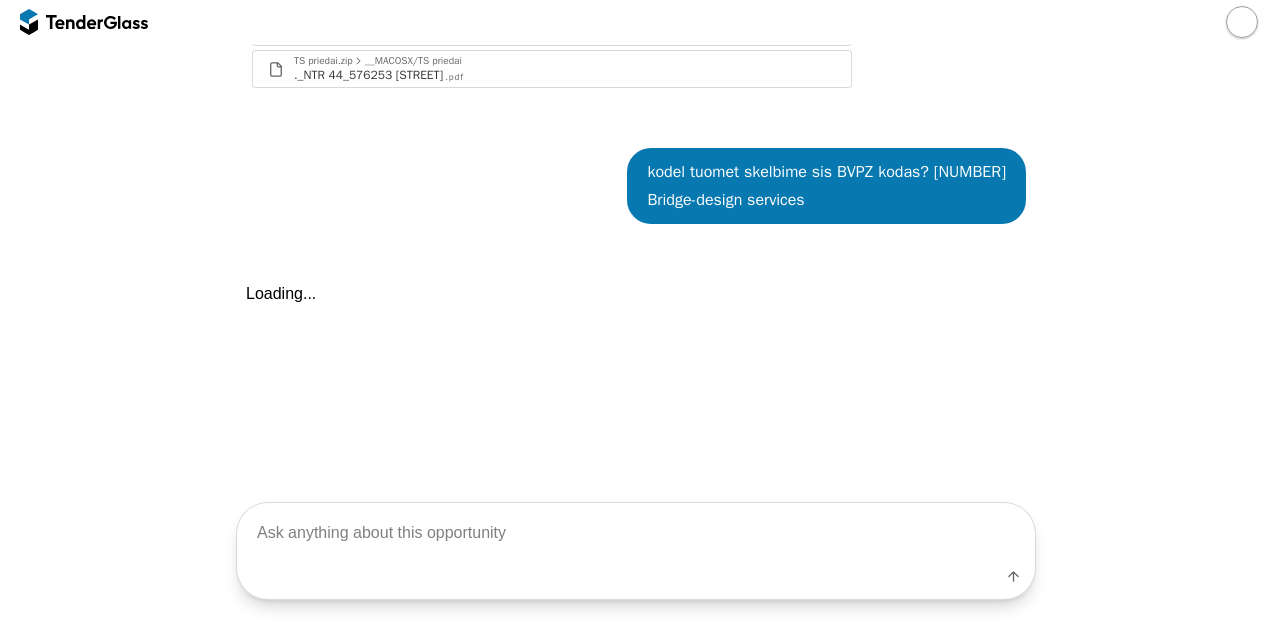 scroll, scrollTop: 2502, scrollLeft: 0, axis: vertical 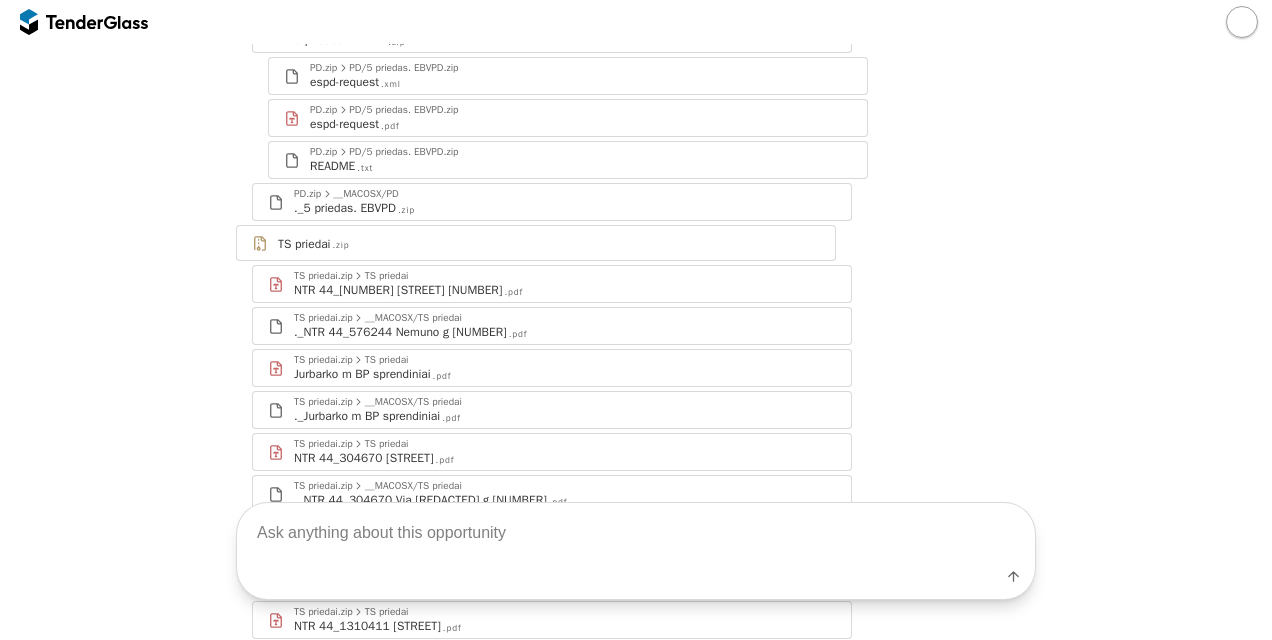 click on "TS priedai .zip" at bounding box center [536, 243] 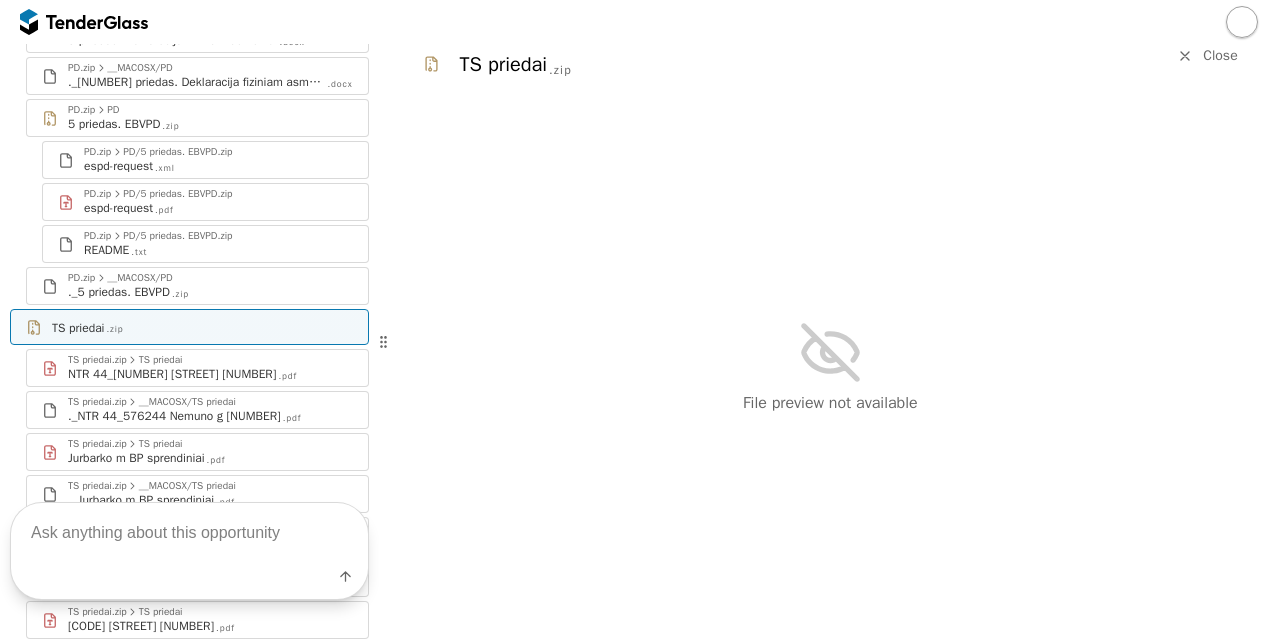 scroll, scrollTop: 1586, scrollLeft: 0, axis: vertical 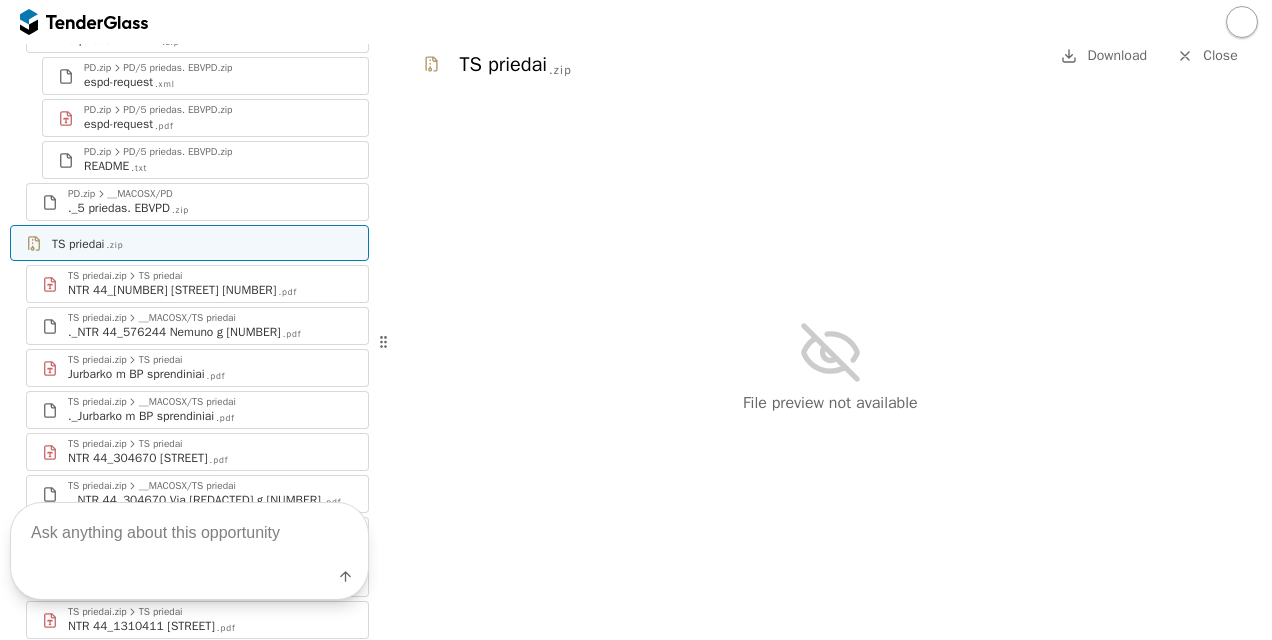 click on "NTR 44_[NUMBER] [STREET] [NUMBER] .pdf" at bounding box center (210, 290) 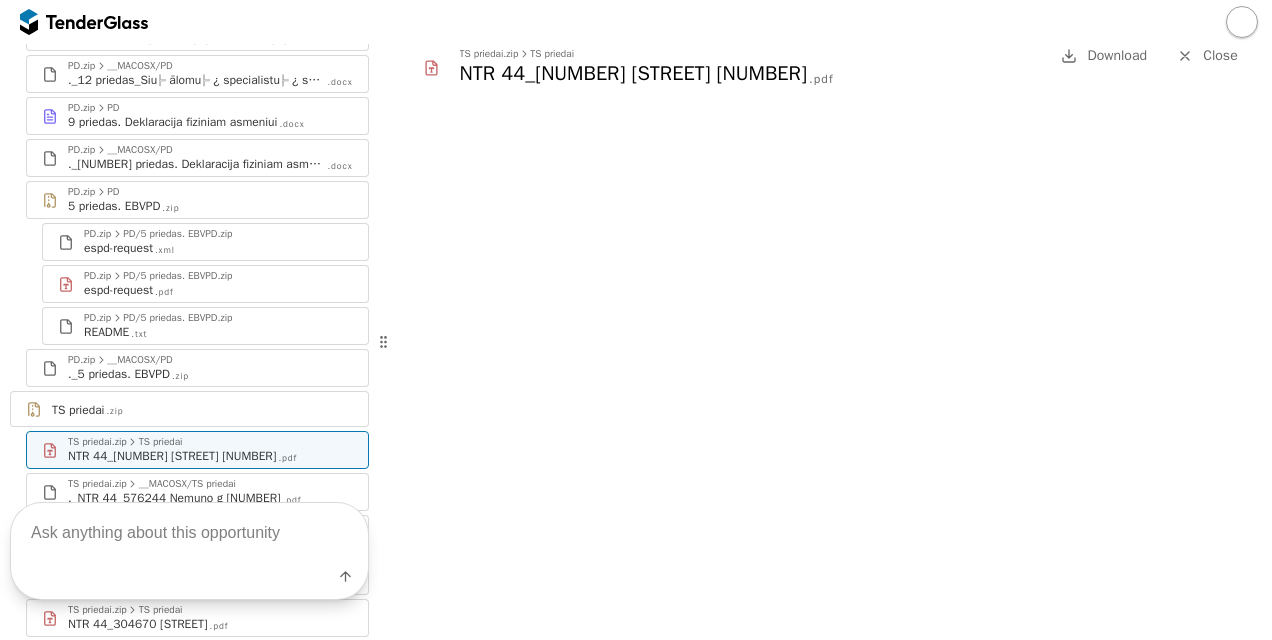 scroll, scrollTop: 1418, scrollLeft: 0, axis: vertical 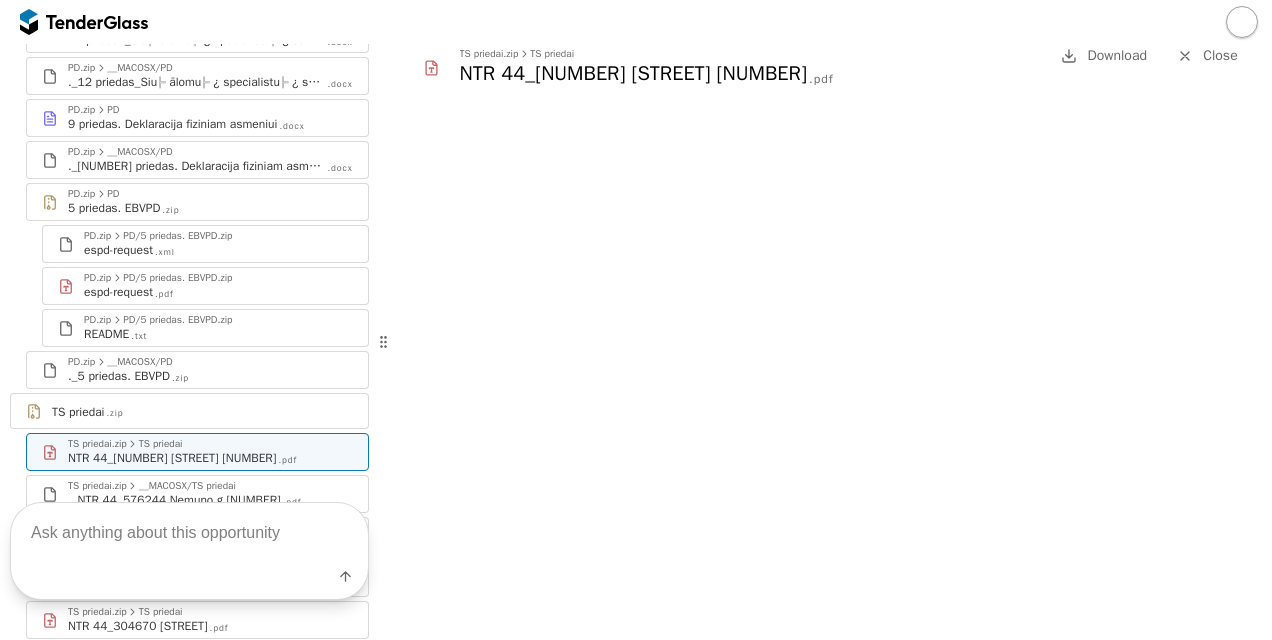 click at bounding box center [189, 533] 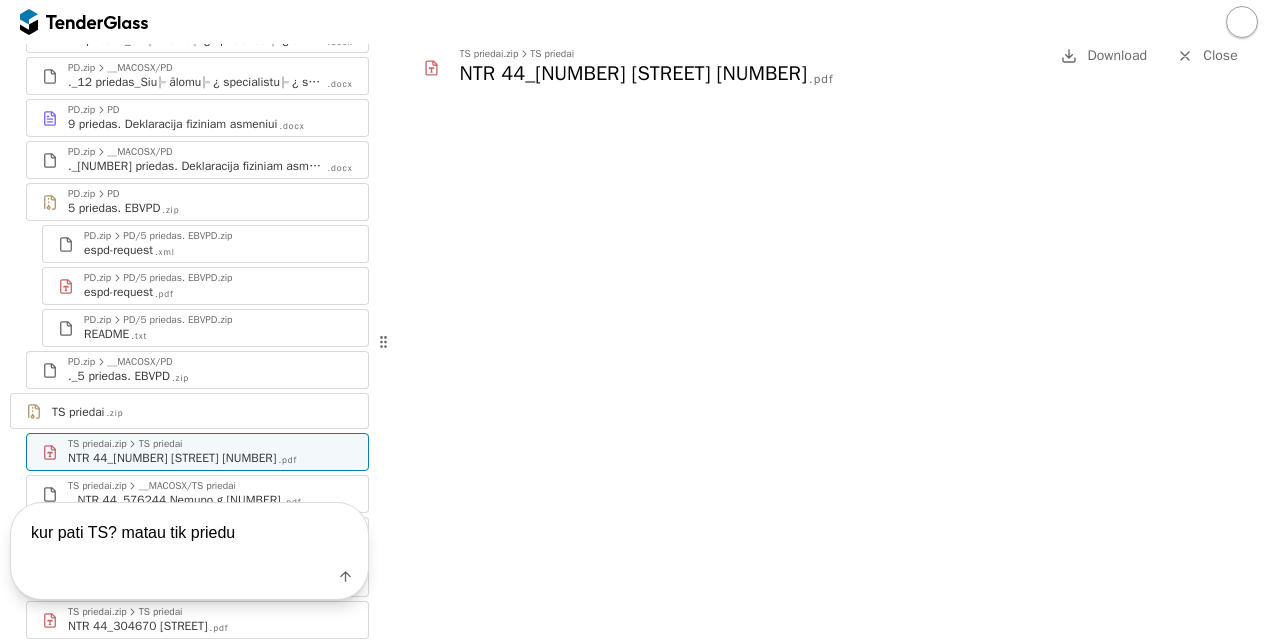 type on "kur pati TS? matau tik priedus" 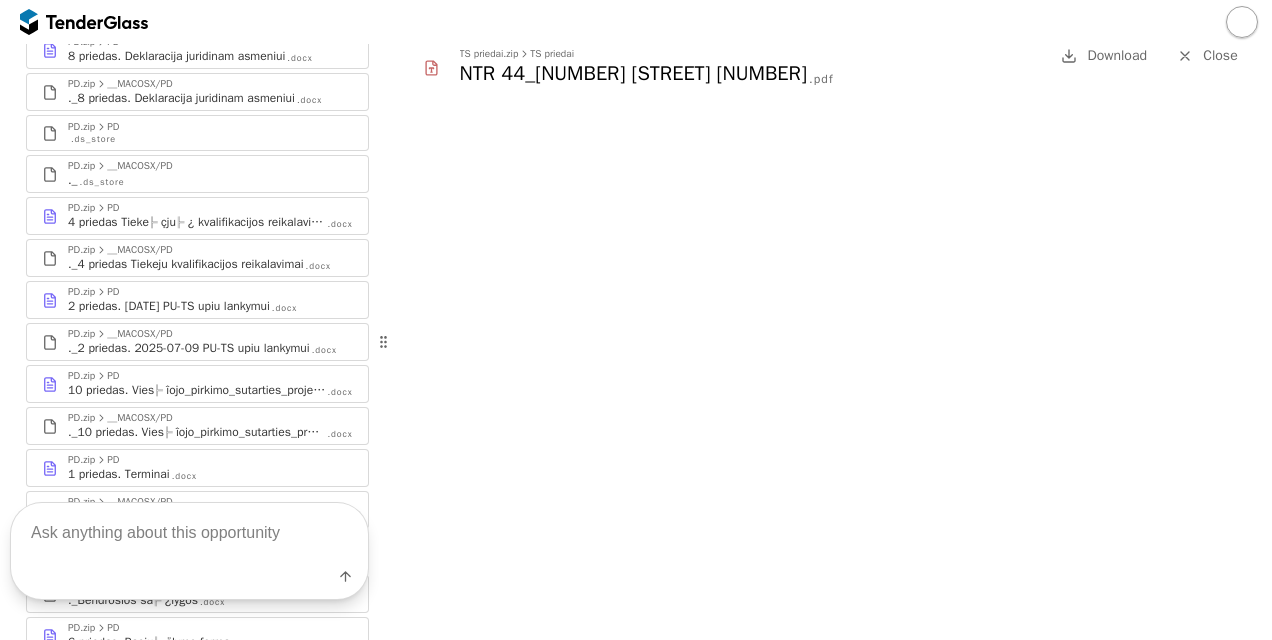 scroll, scrollTop: 400, scrollLeft: 0, axis: vertical 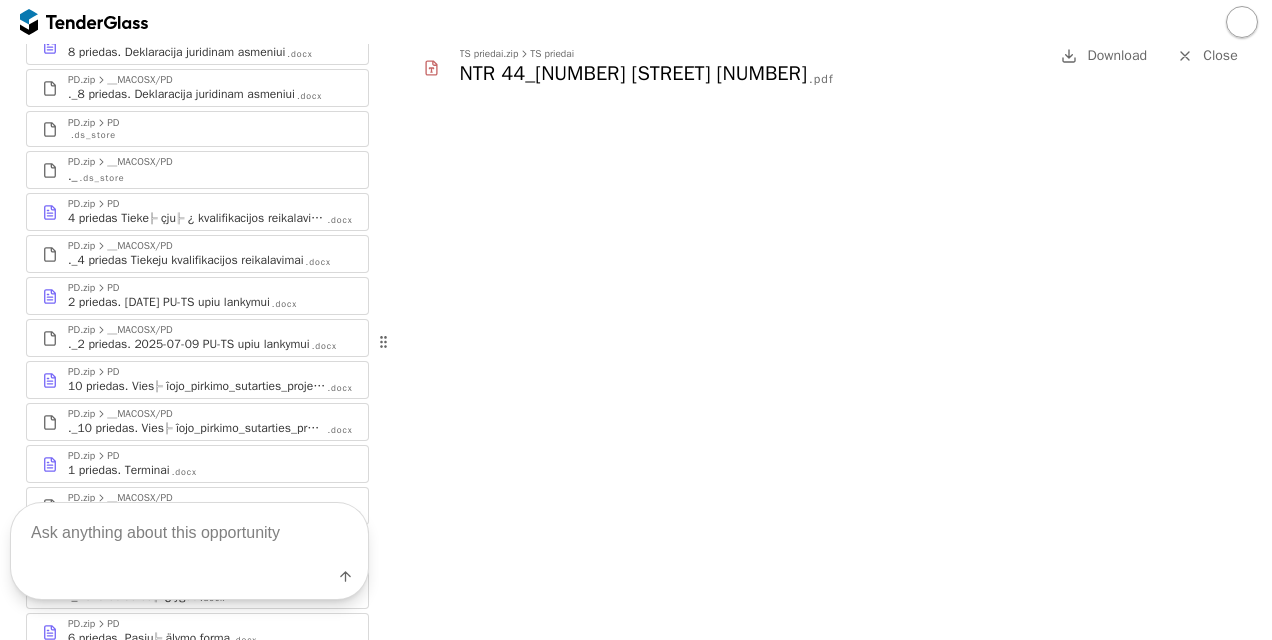 click on "__MACOSX/PD" at bounding box center (140, 330) 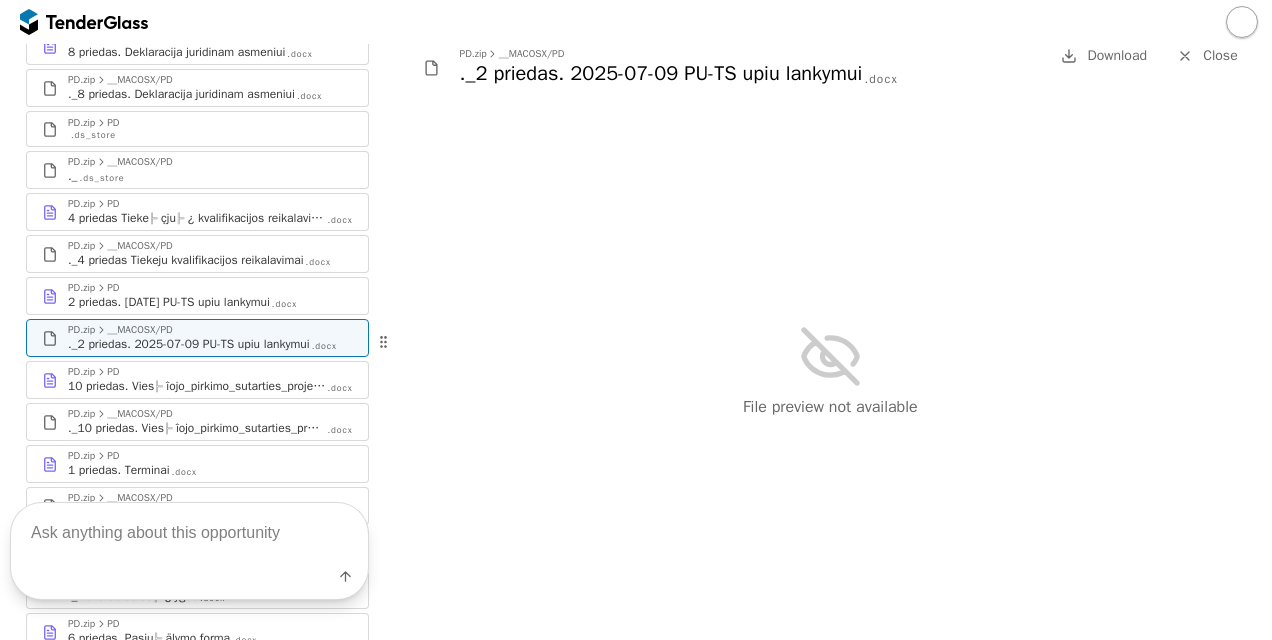 click on "__MACOSX/PD" at bounding box center [140, 330] 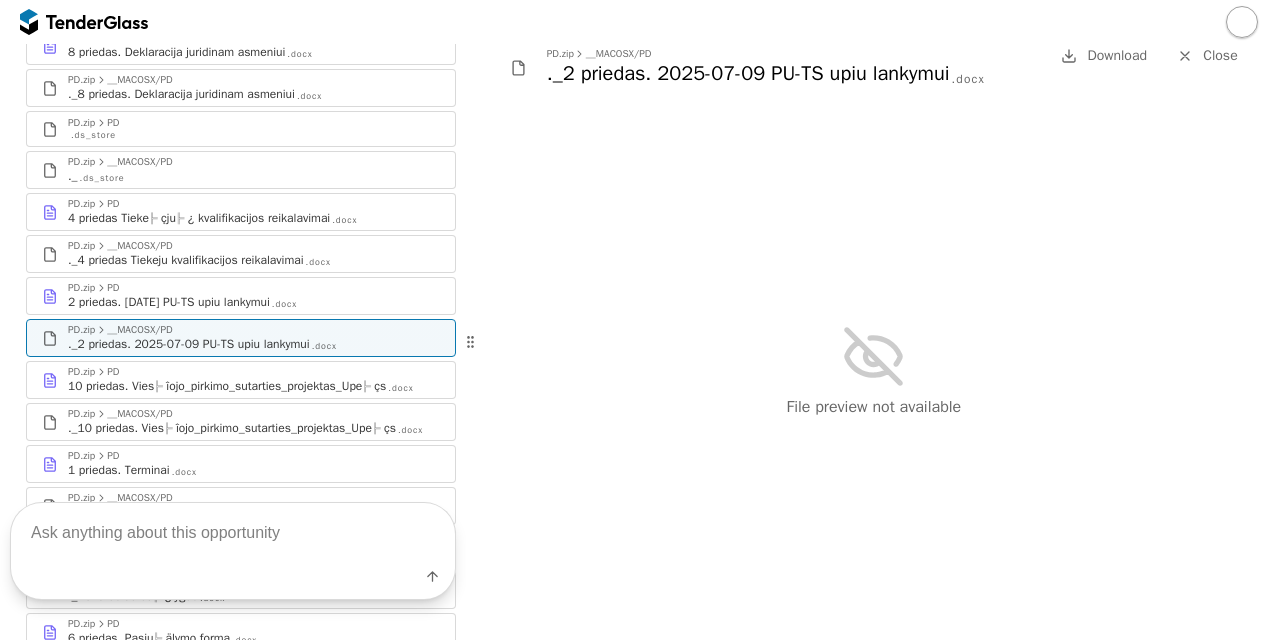 scroll, scrollTop: 316, scrollLeft: 0, axis: vertical 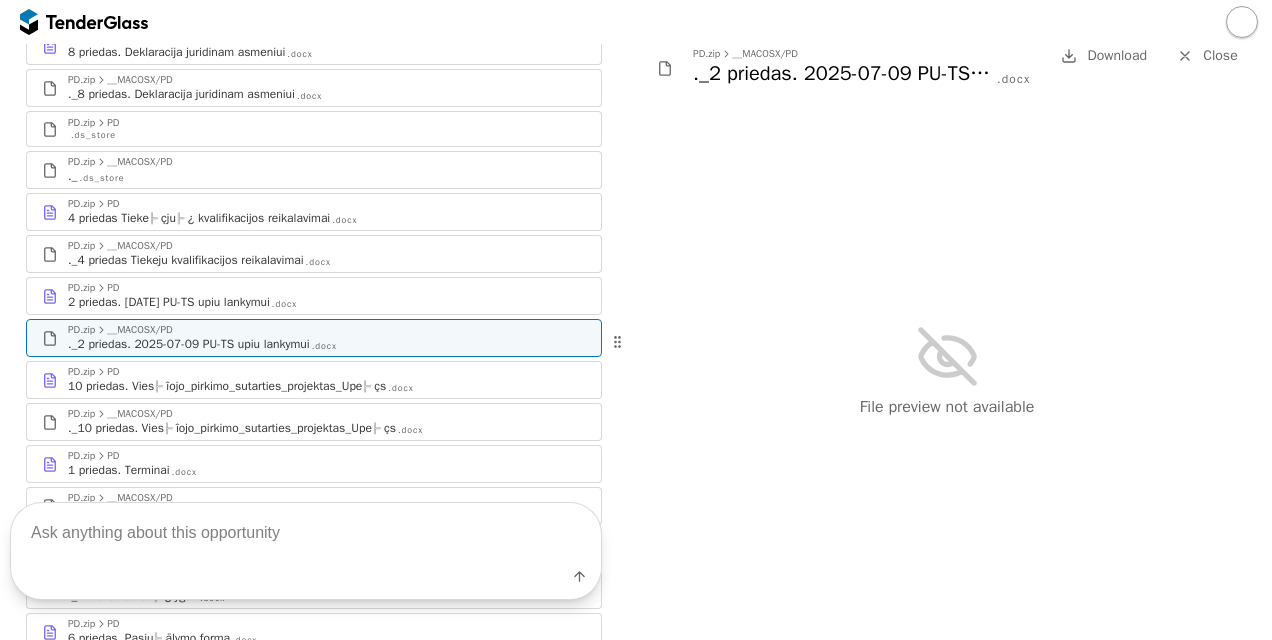 click at bounding box center [617, 342] 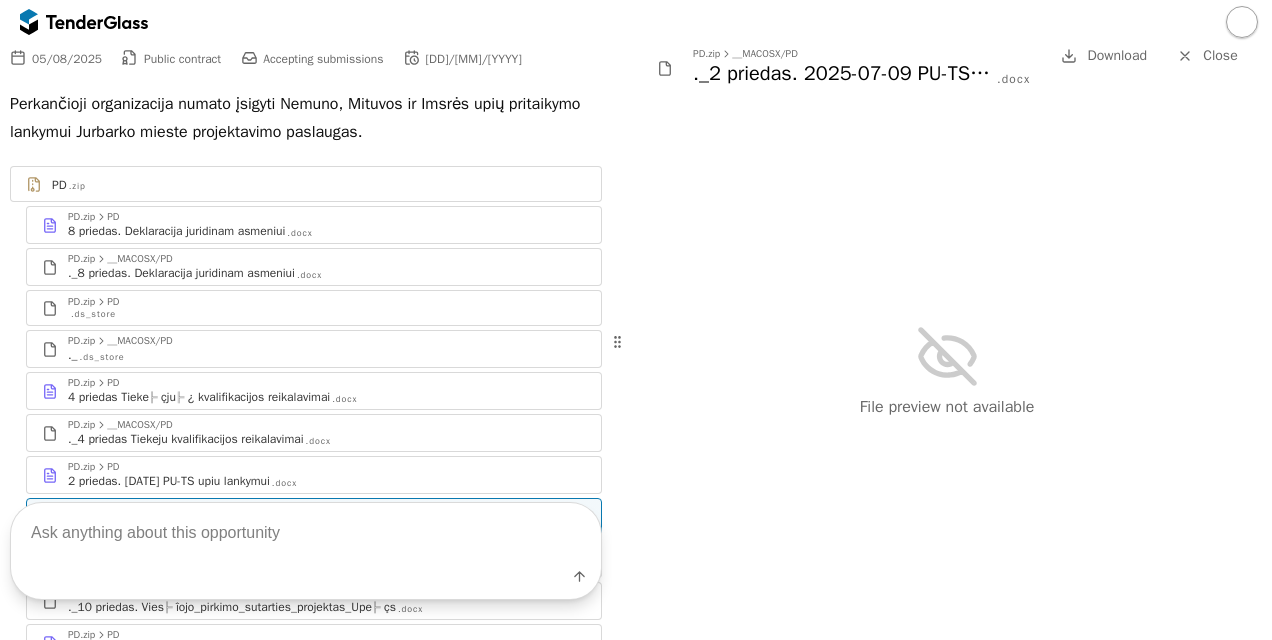 scroll, scrollTop: 300, scrollLeft: 0, axis: vertical 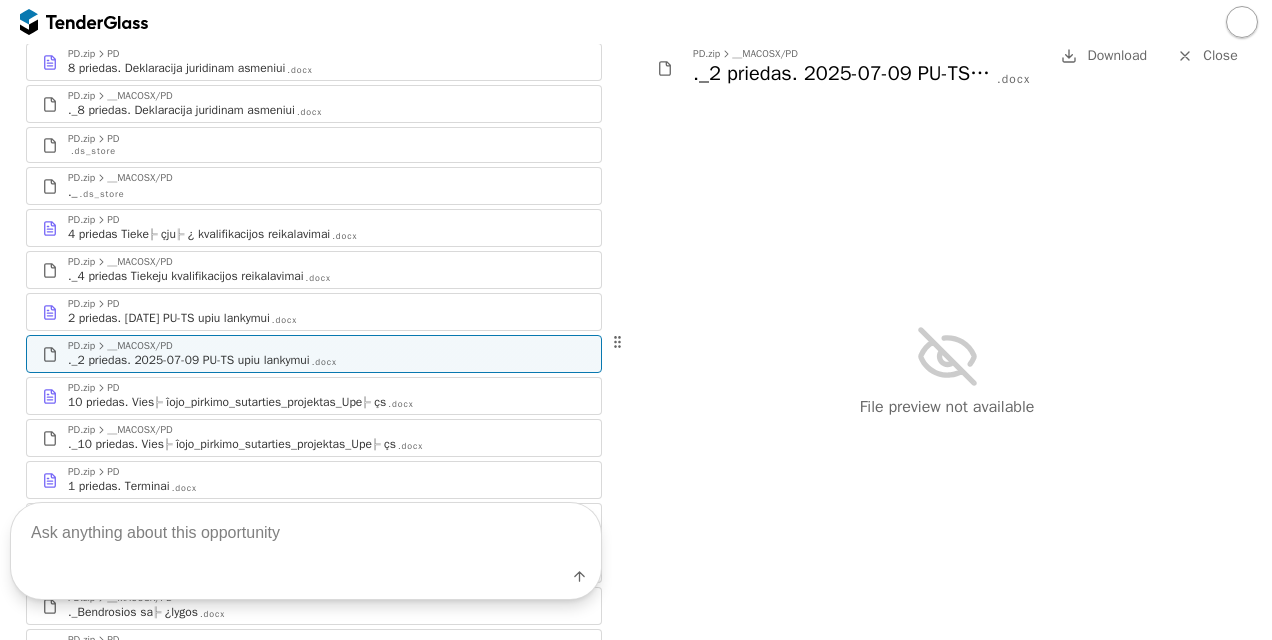 click on "Label" at bounding box center [306, 581] 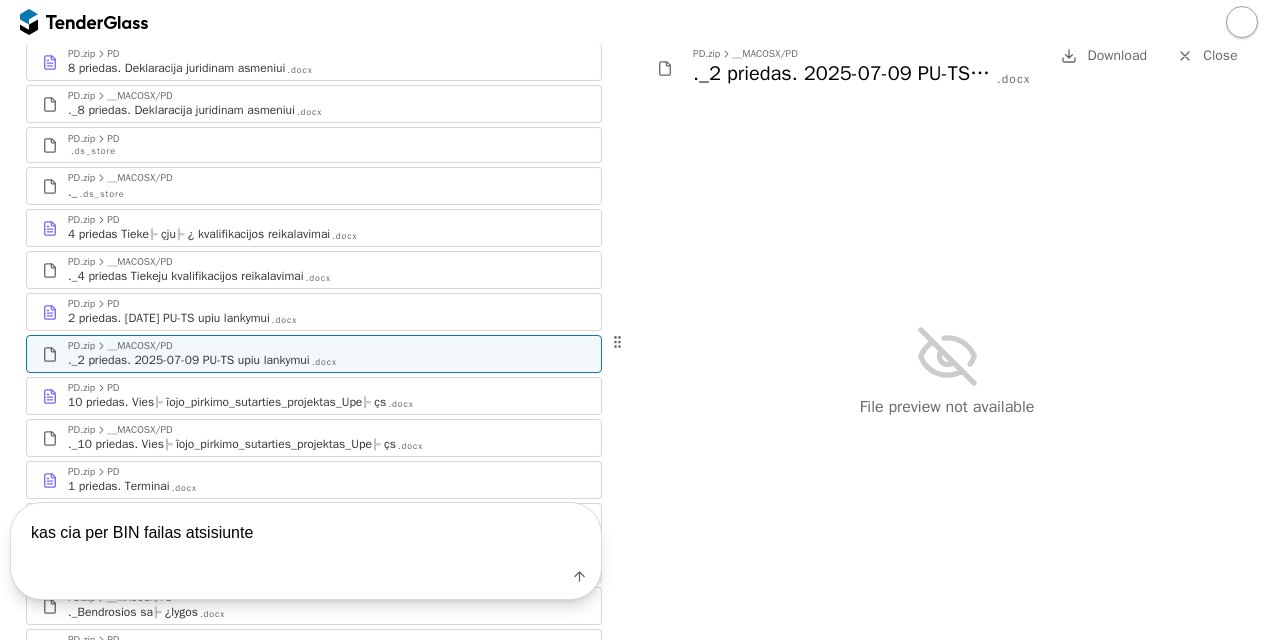 type on "kas cia per BIN failas atsisiunte?" 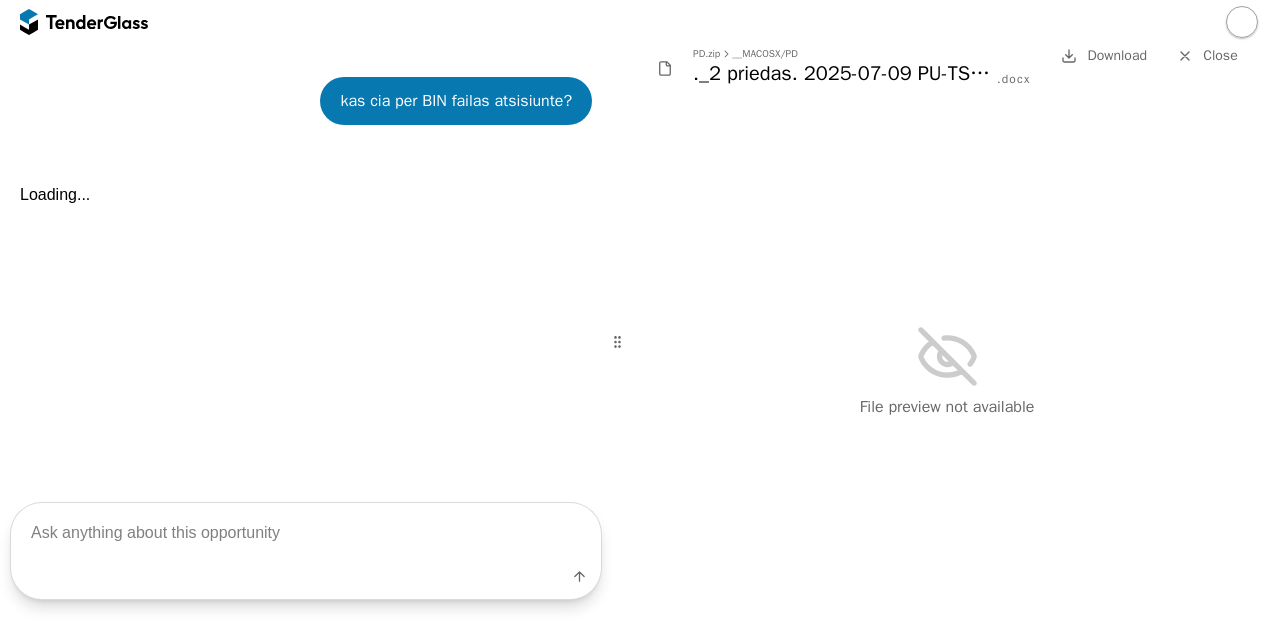 scroll, scrollTop: 3142, scrollLeft: 0, axis: vertical 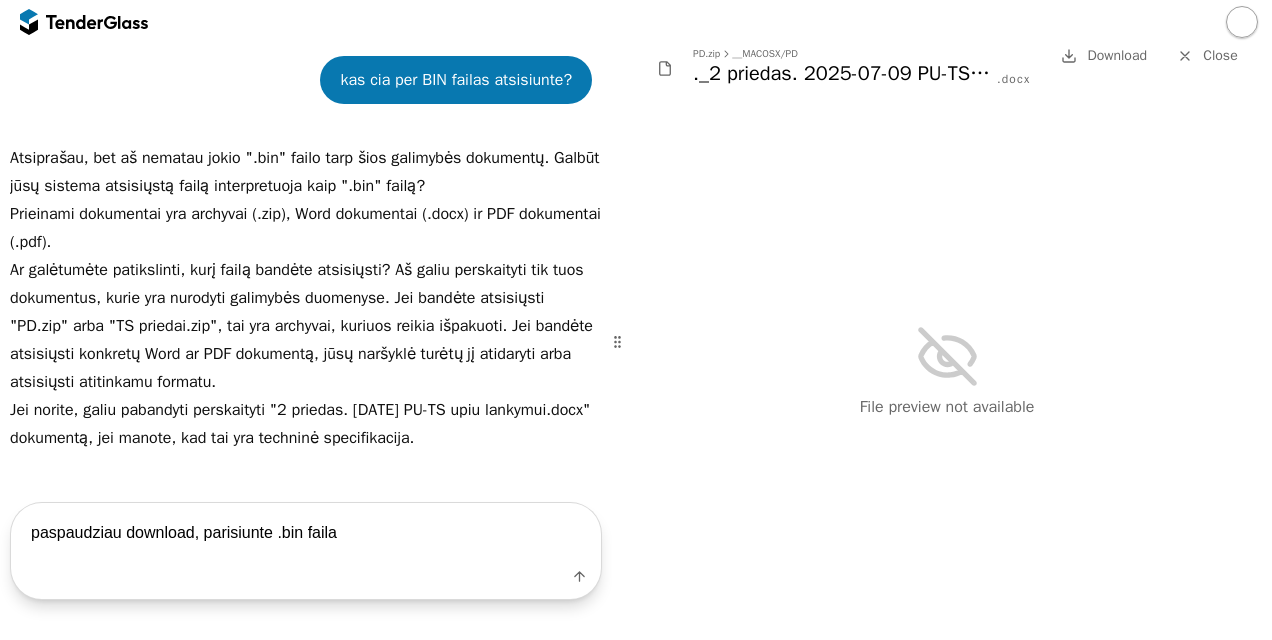 type on "paspaudziau download, parisiunte .bin failas" 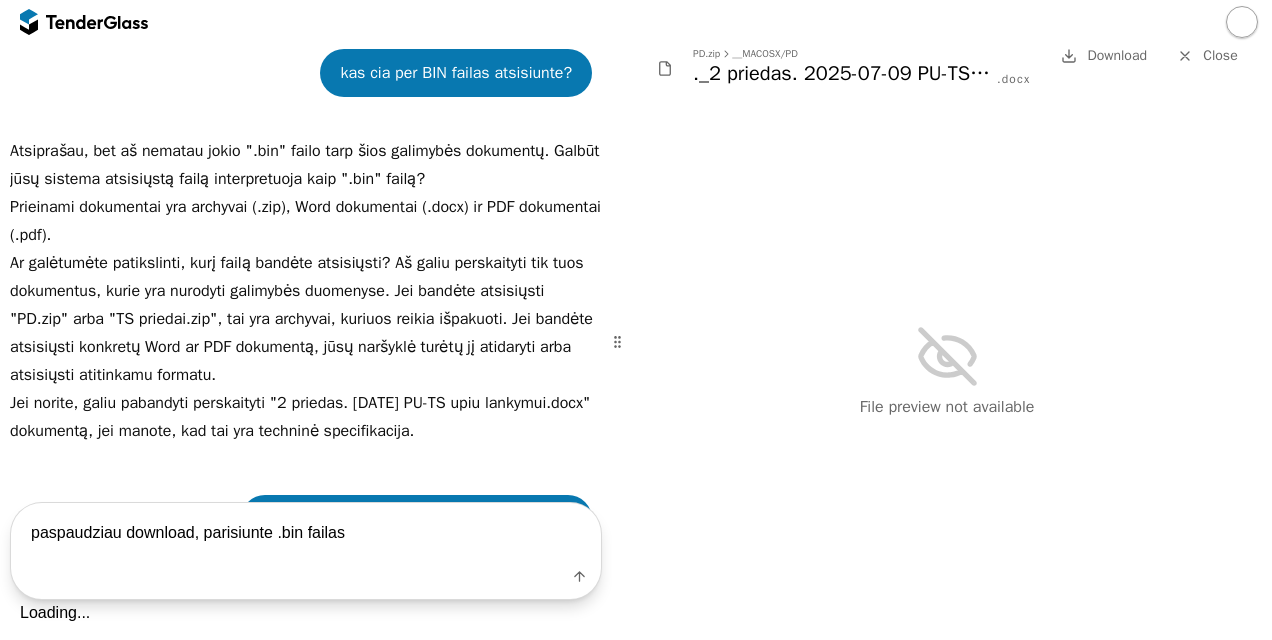 type 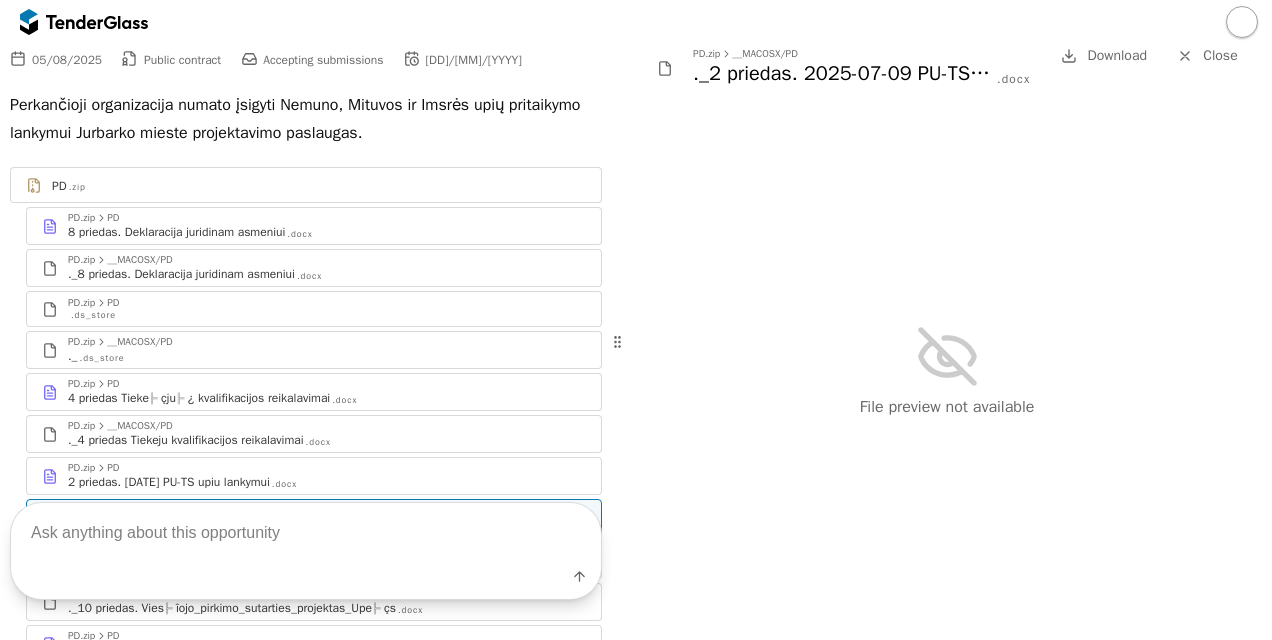 scroll, scrollTop: 0, scrollLeft: 0, axis: both 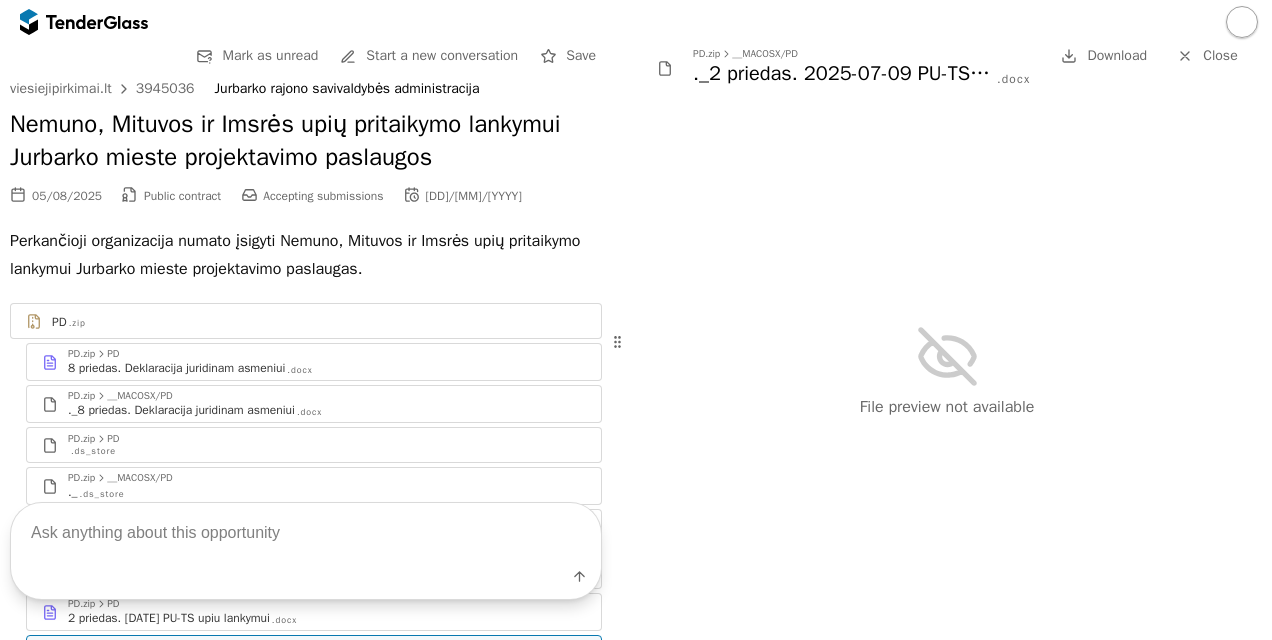 click on ".zip" at bounding box center (77, 323) 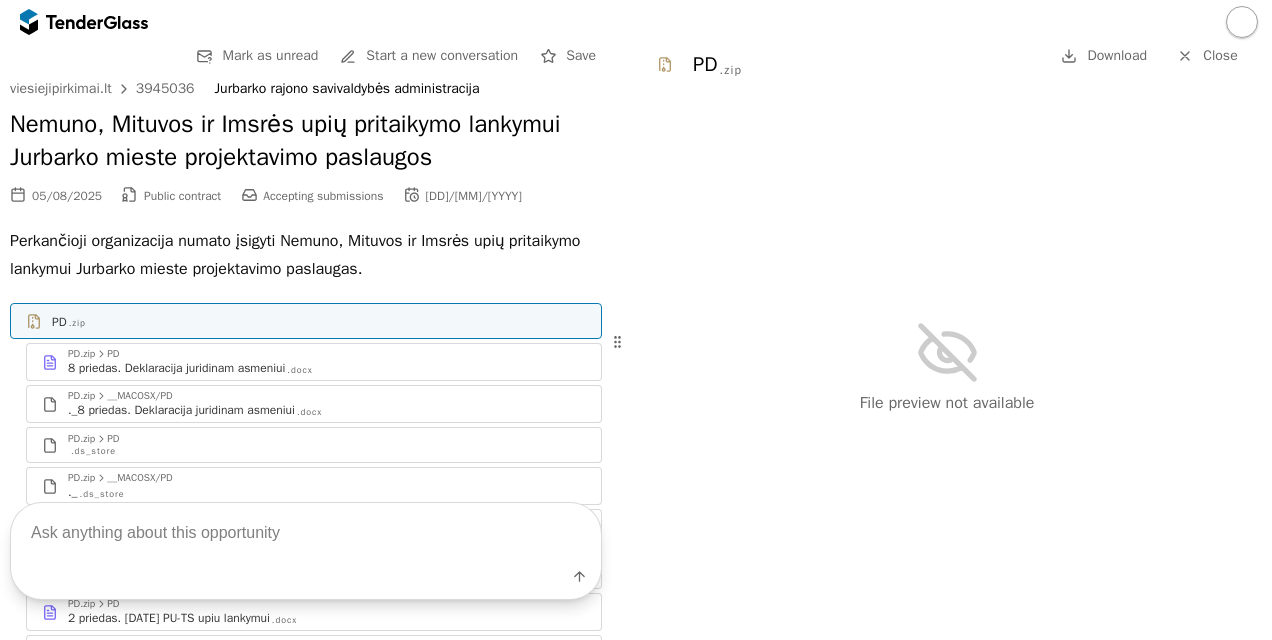 click on "8 priedas. Deklaracija juridinam asmeniui" at bounding box center [176, 368] 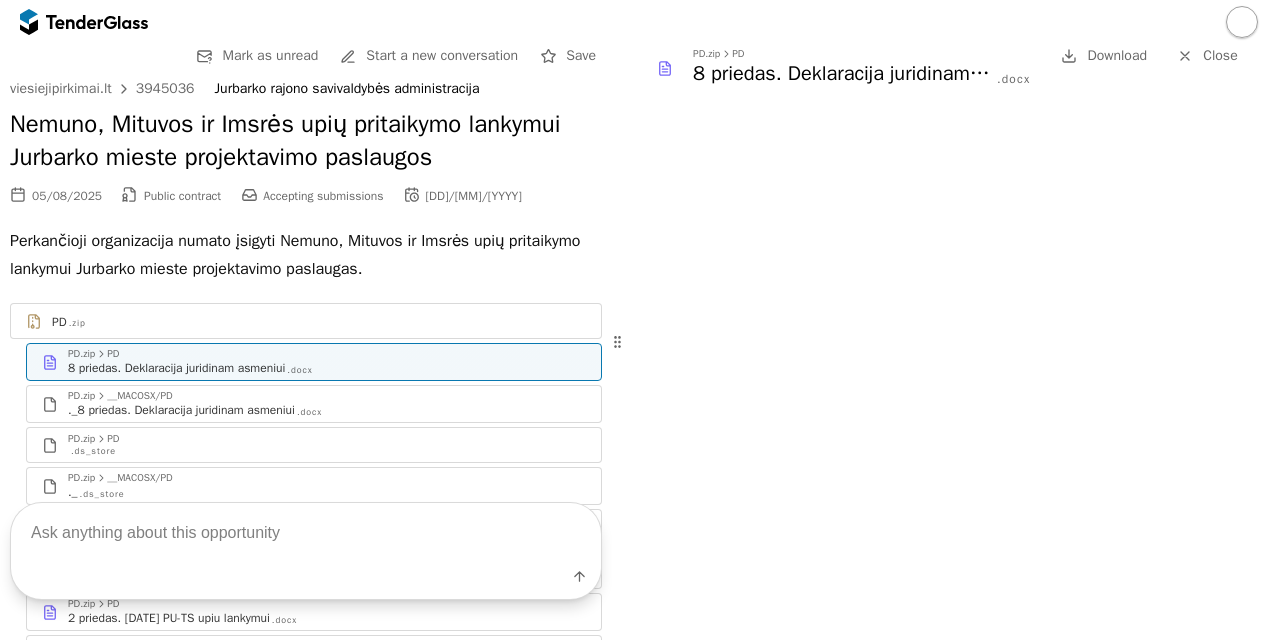 click on "._8 priedas. Deklaracija juridinam asmeniui" at bounding box center (181, 410) 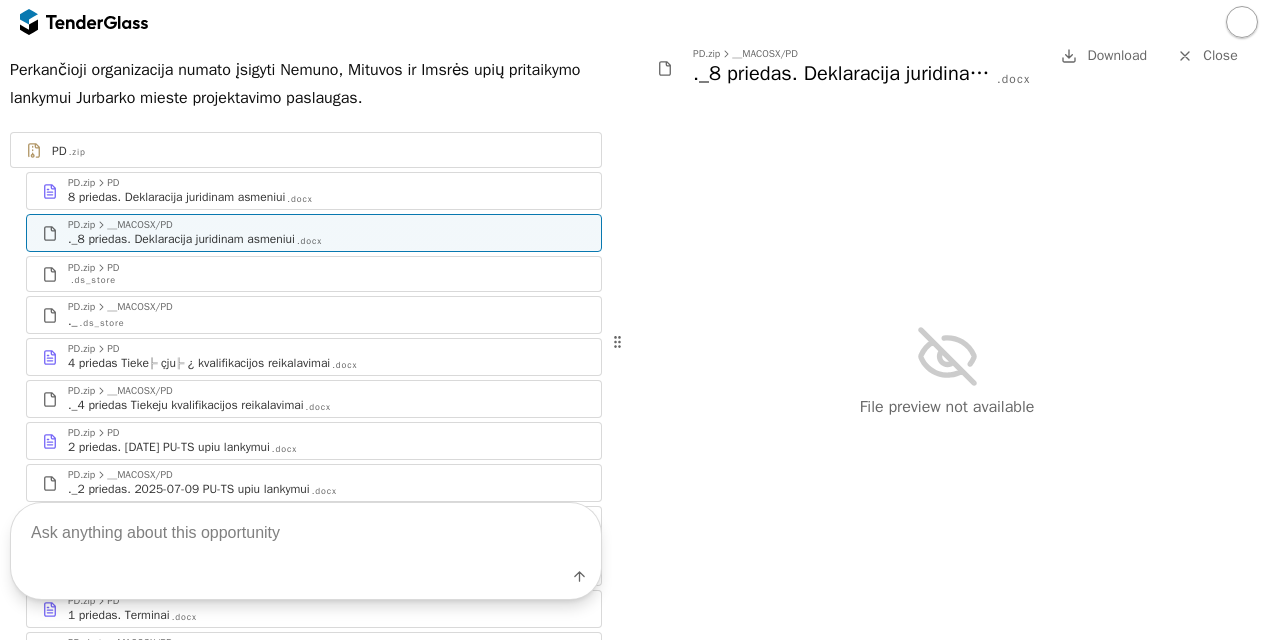 scroll, scrollTop: 200, scrollLeft: 0, axis: vertical 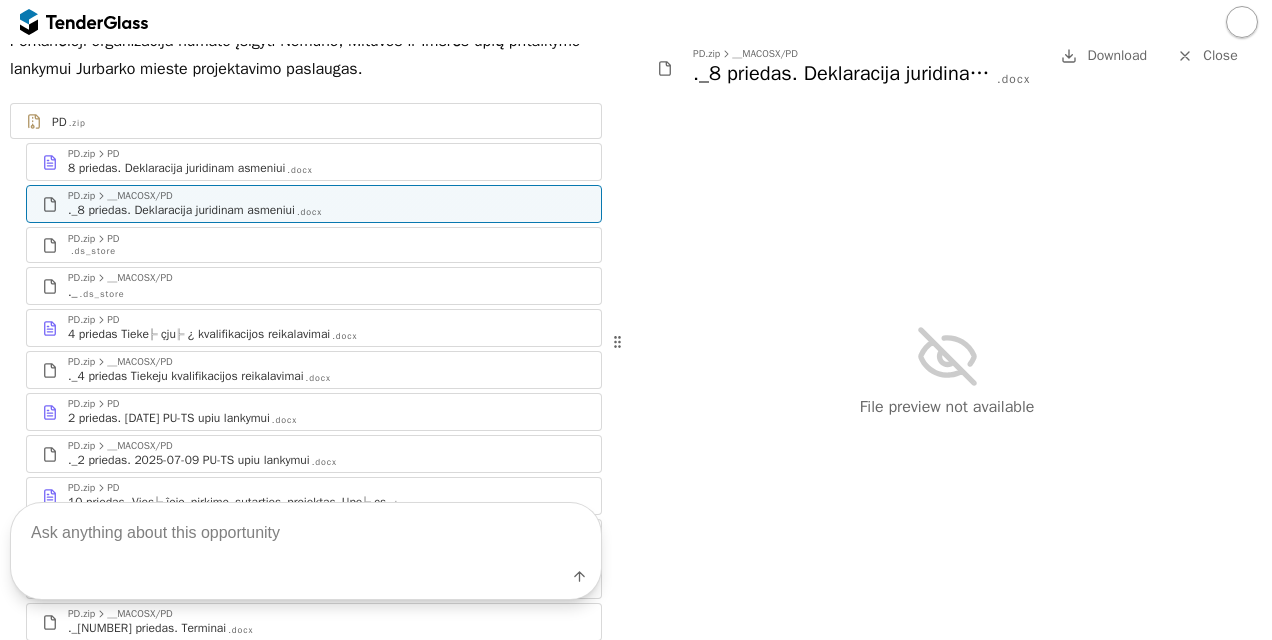 click on "PD.zip PD" at bounding box center (327, 404) 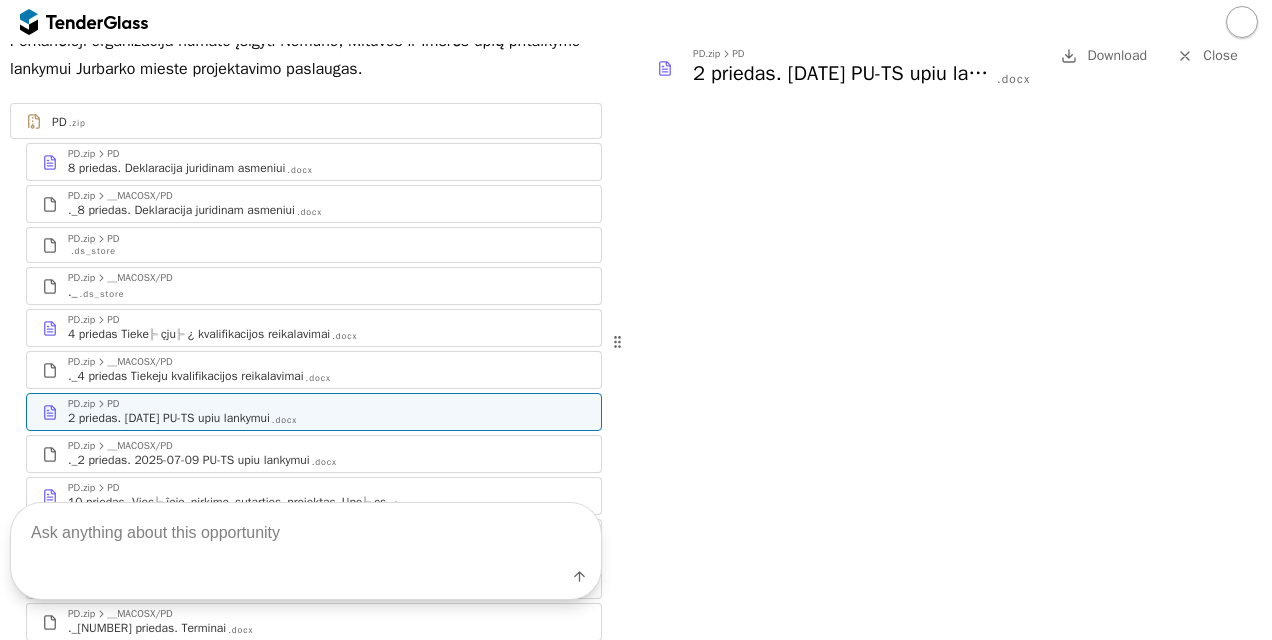 click on "Download" at bounding box center [1104, 56] 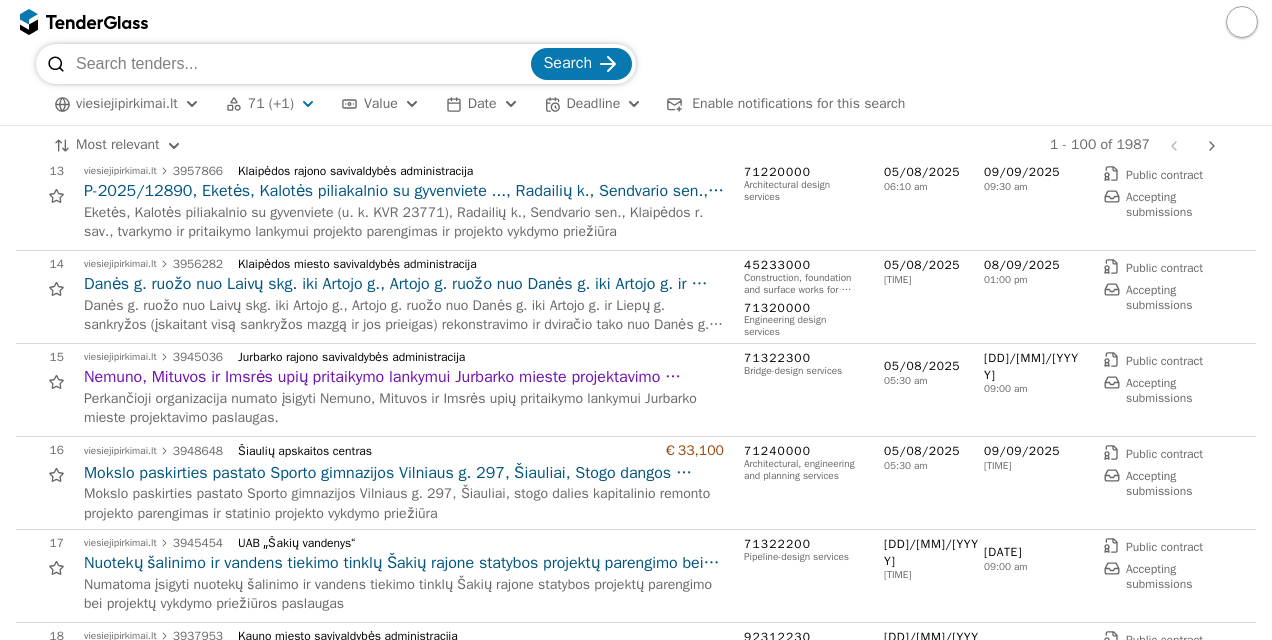 scroll, scrollTop: 1200, scrollLeft: 0, axis: vertical 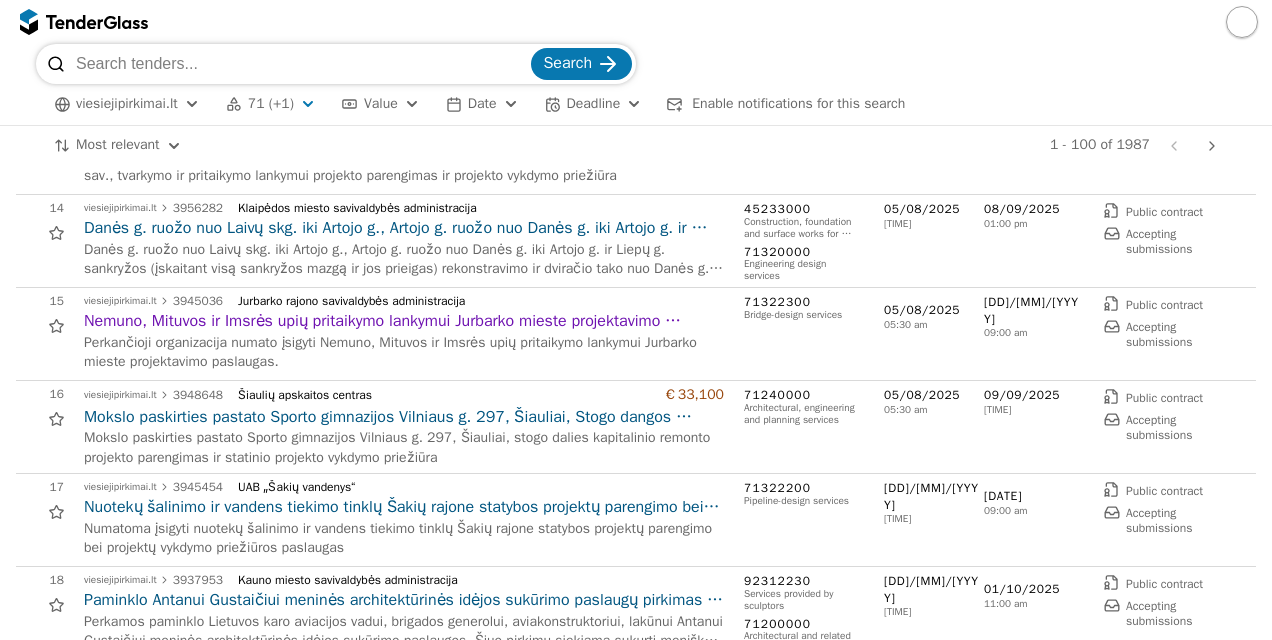 click on "Nuotekų šalinimo ir vandens tiekimo tinklų Šakių rajone statybos projektų parengimo bei projektų vykdymo priežiūros paslaugos (atviras konkursas)" at bounding box center [404, 507] 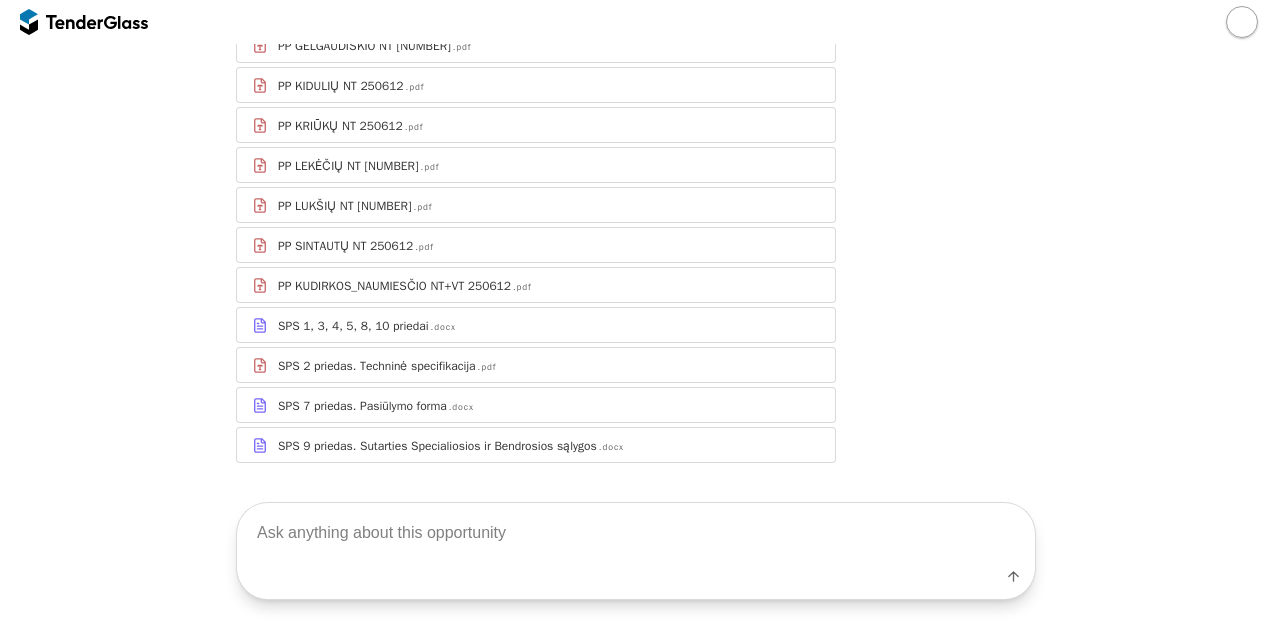 scroll, scrollTop: 547, scrollLeft: 0, axis: vertical 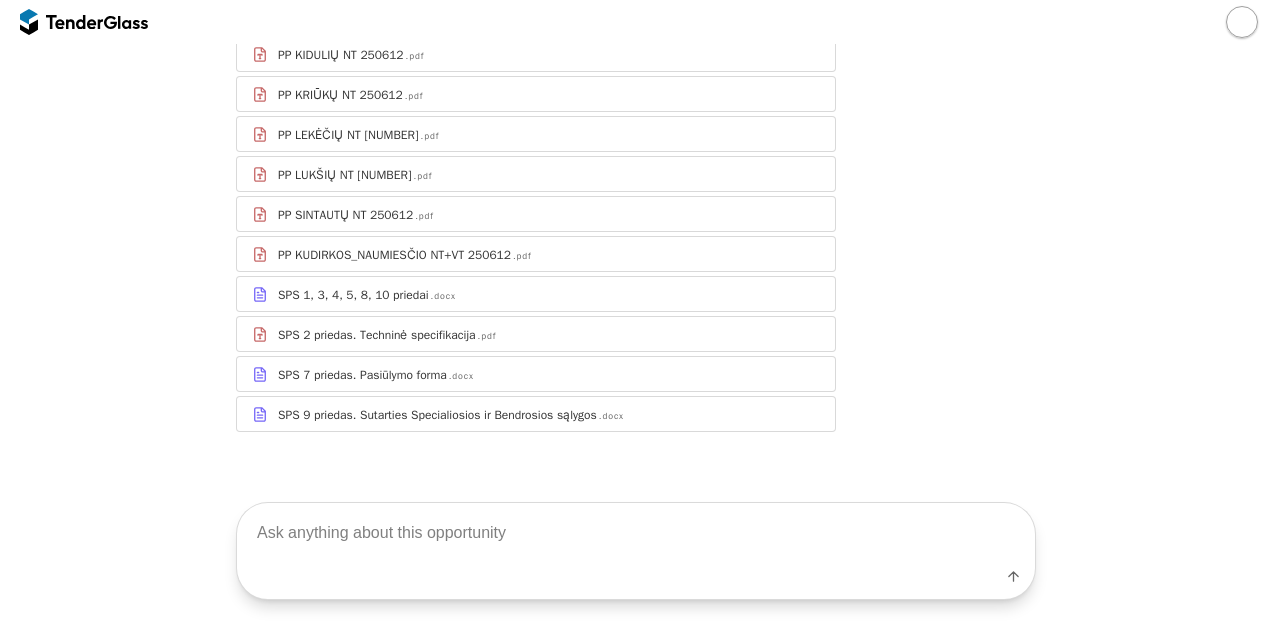 click at bounding box center [636, 533] 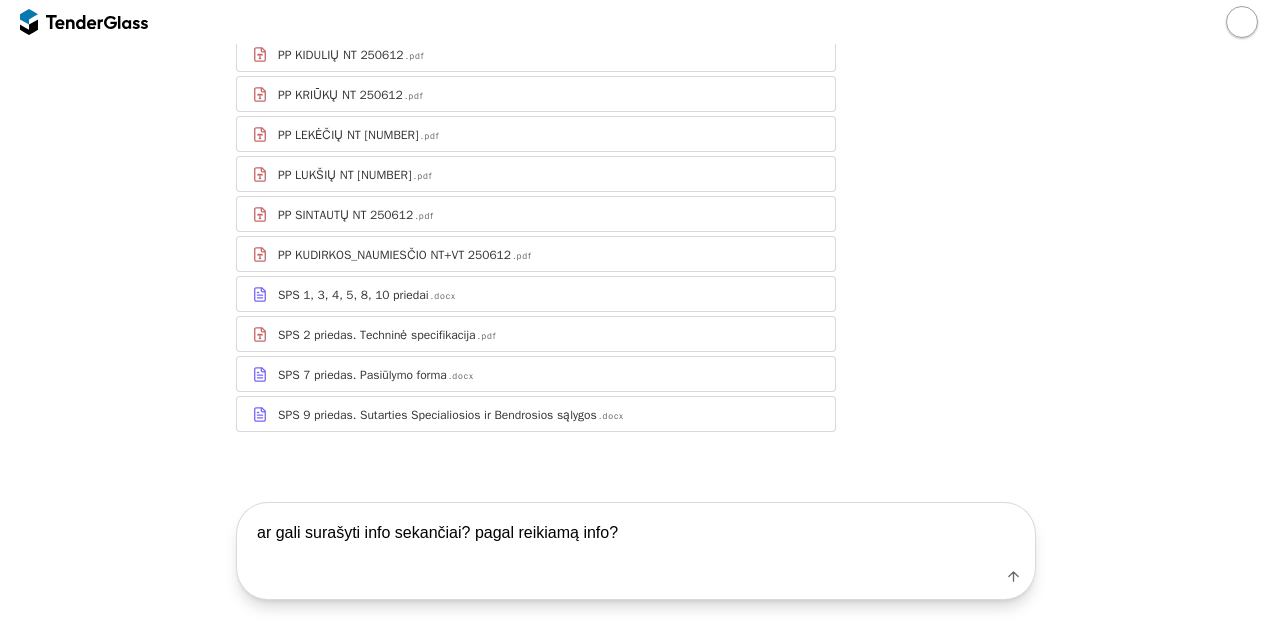 paste on "Paskelbtas: CO₂ perkrovos ir saugojimo terminalo statybos ir veiklos poveikio aplinkai vertinimo ir teritorijų planavimo paslaugos
Perkančioji: AB KN Energies (PV)
Terminas: [DATE] [TIME]
Vertinimas: Ekonominis naudingumas
Biudžetas: nenurodytas" 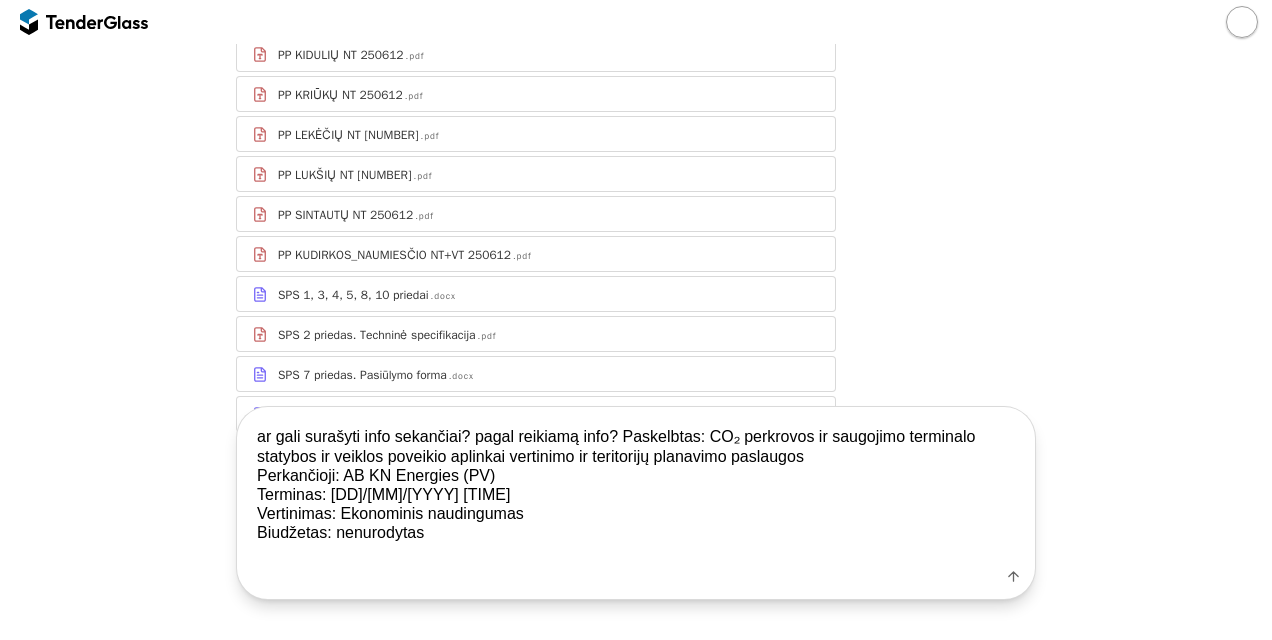 click on "ar gali surašyti info sekančiai? pagal reikiamą info? Paskelbtas: CO₂ perkrovos ir saugojimo terminalo statybos ir veiklos poveikio aplinkai vertinimo ir teritorijų planavimo paslaugos
Perkančioji: AB KN Energies (PV)
Terminas: [DD]/[MM]/[YYYY] [TIME]
Vertinimas: Ekonominis naudingumas
Biudžetas: nenurodytas" at bounding box center [636, 485] 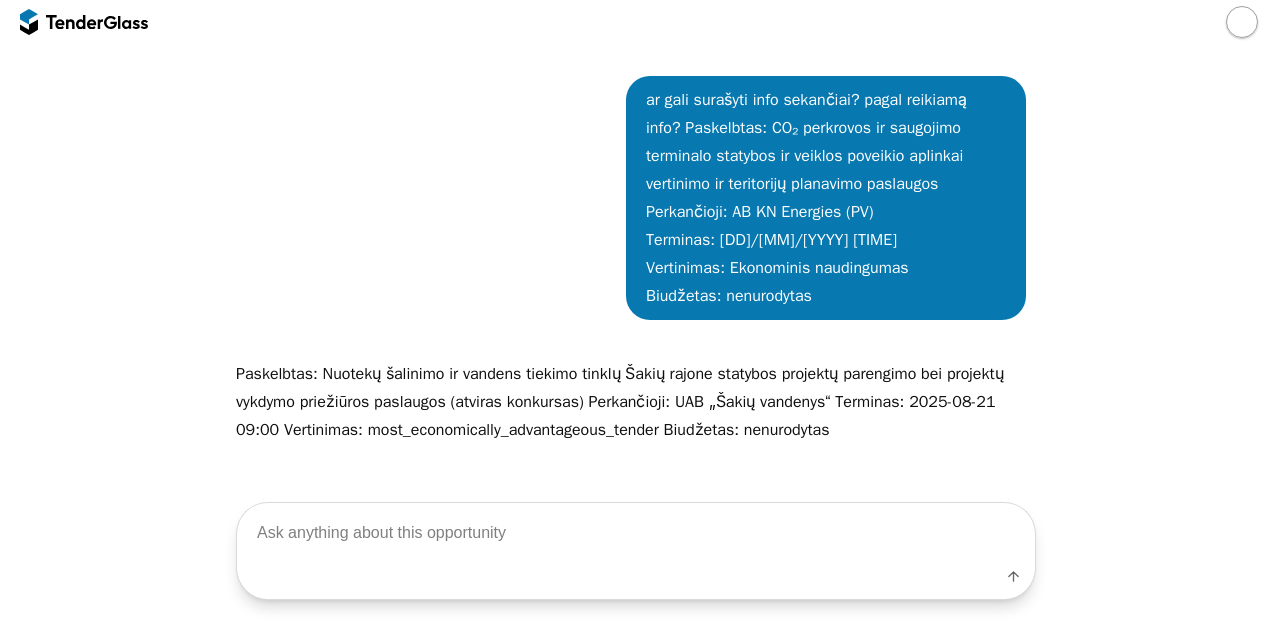 scroll, scrollTop: 962, scrollLeft: 0, axis: vertical 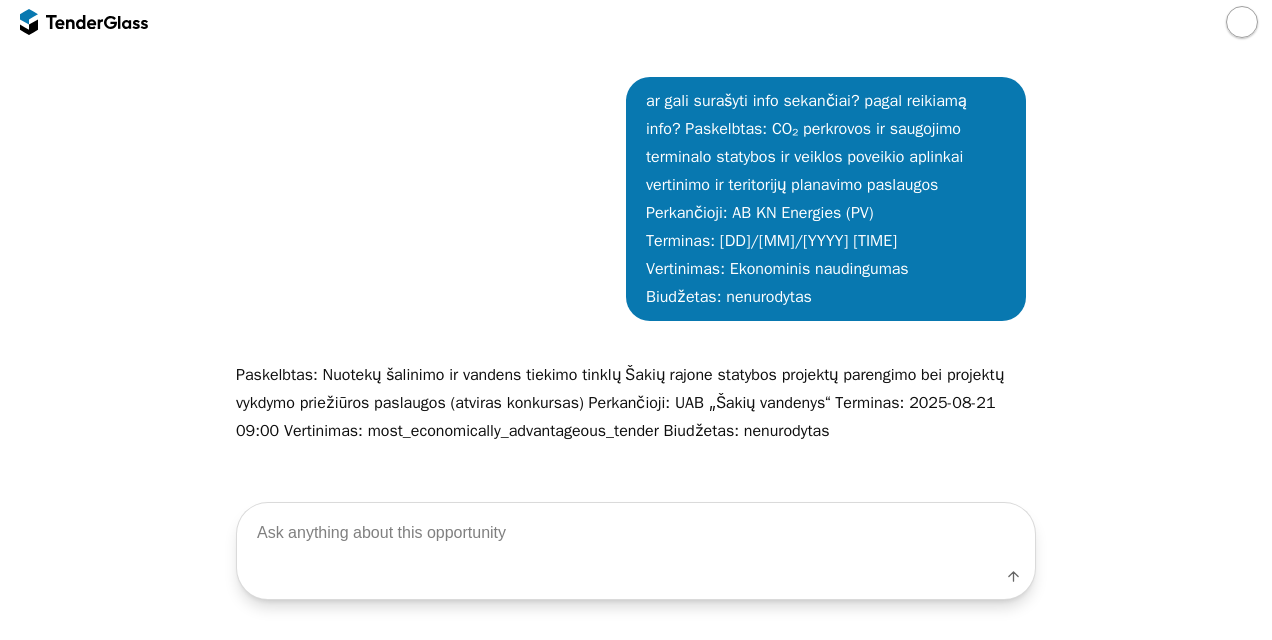 click at bounding box center (636, 533) 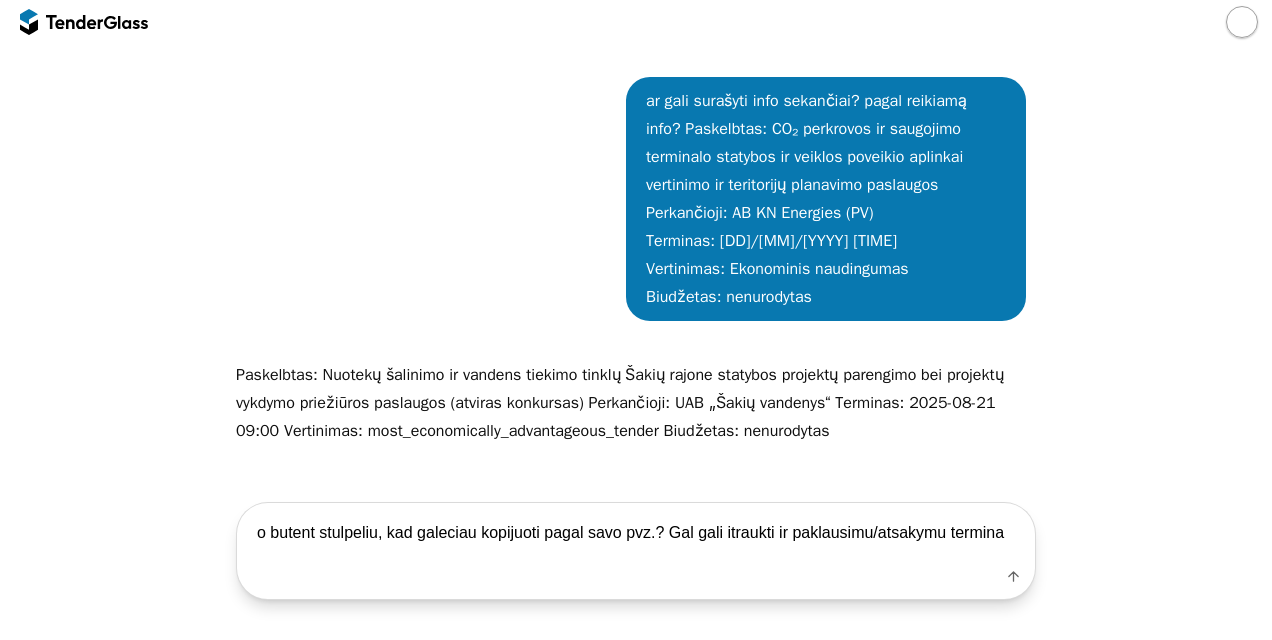 type on "o butent stulpeliu, kad galeciau kopijuoti pagal savo pvz.? Gal gali itraukti ir paklausimu/atsakymu termina?" 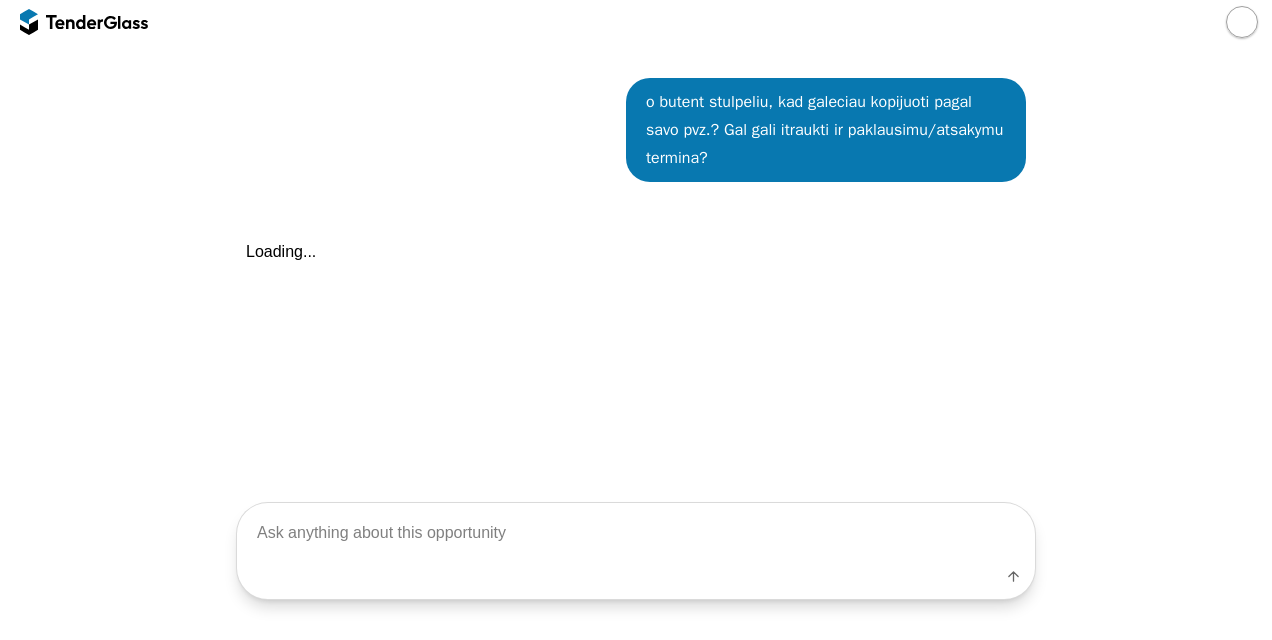 scroll, scrollTop: 1380, scrollLeft: 0, axis: vertical 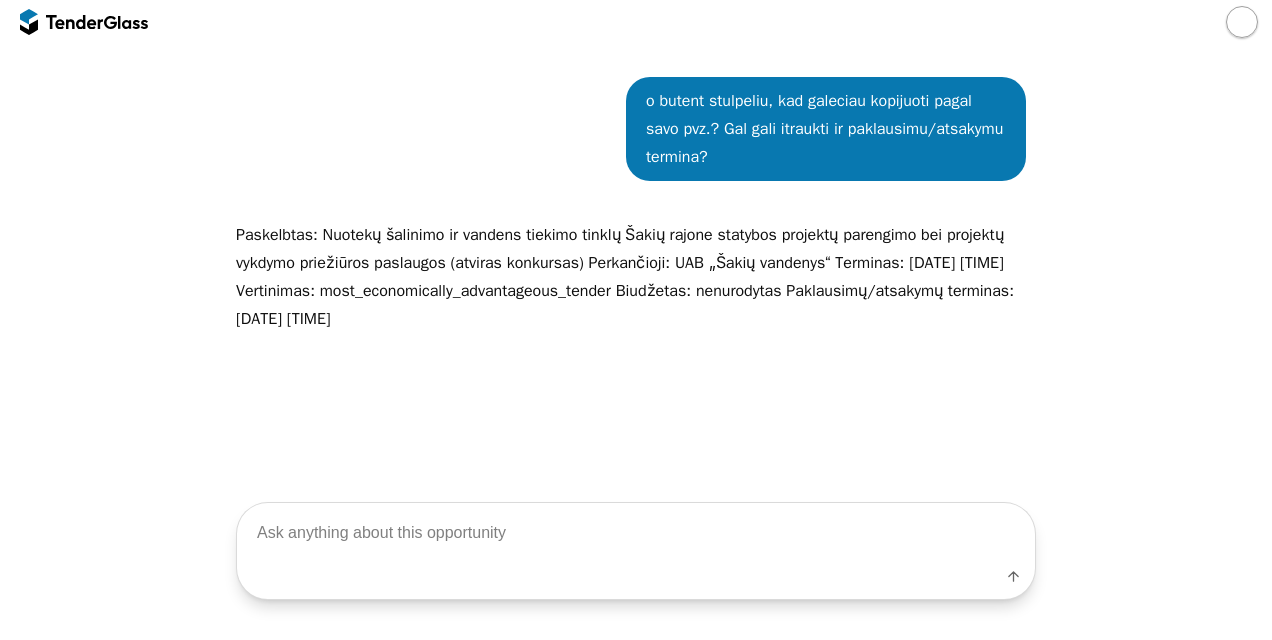 click at bounding box center [636, 533] 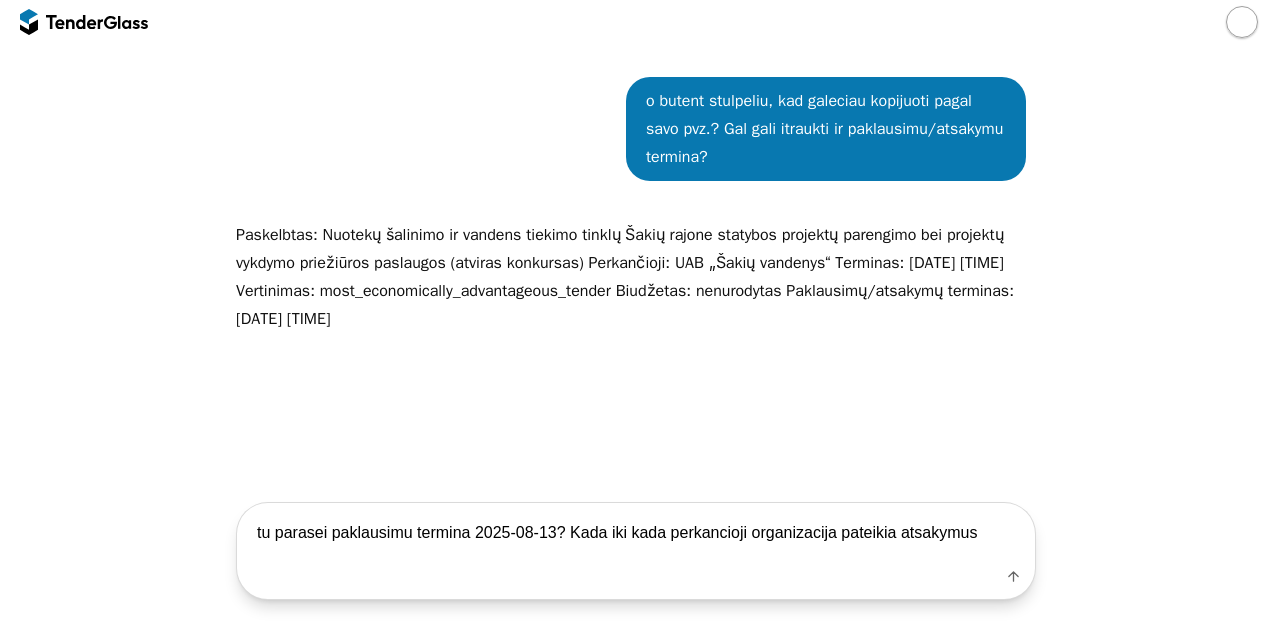 type on "tu parasei paklausimu termina 2025-08-13? Kada iki kada perkancioji organizacija pateikia atsakymus?" 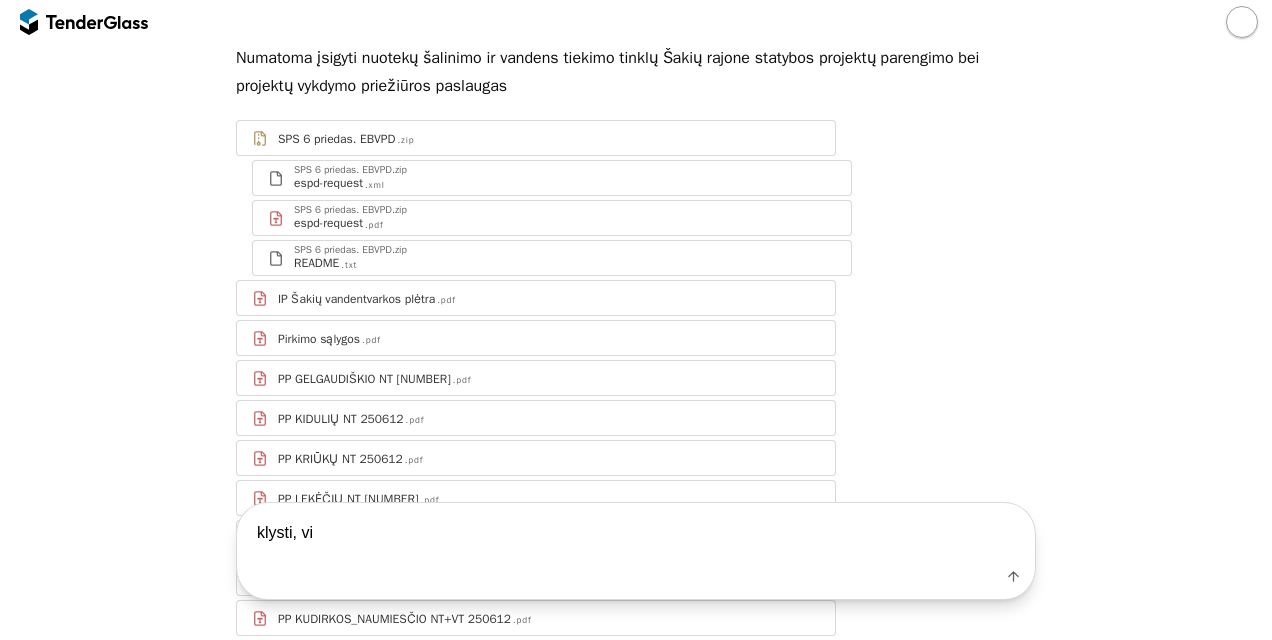 scroll, scrollTop: 86, scrollLeft: 0, axis: vertical 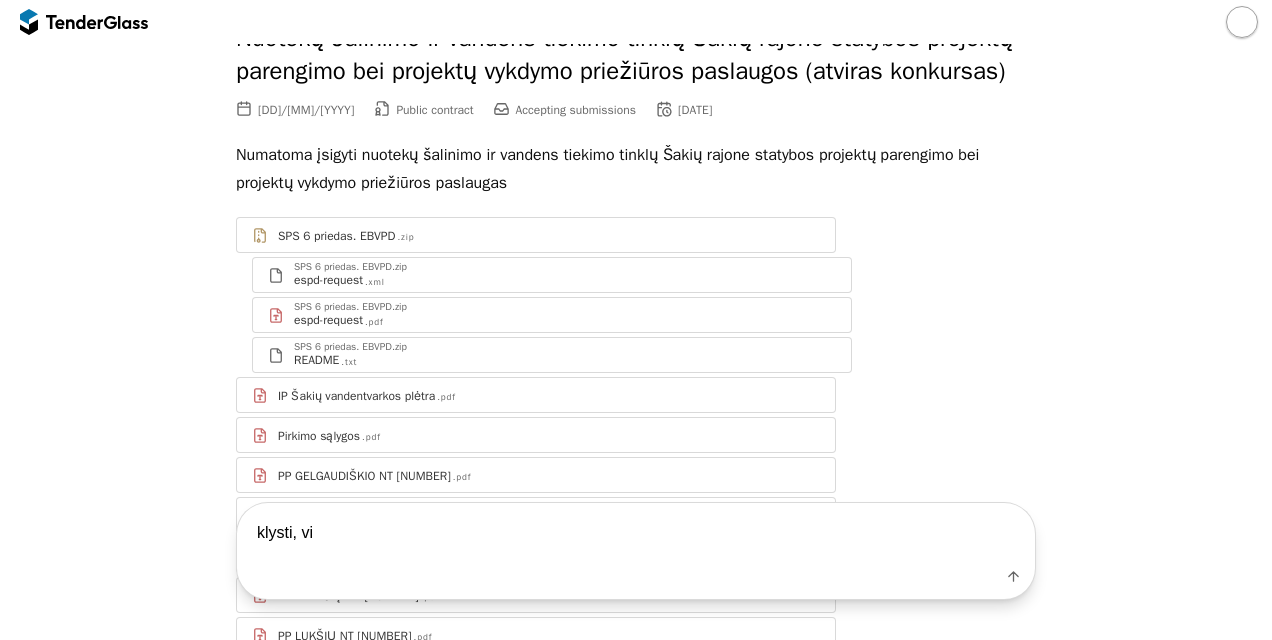 click on "Pirkimo sąlygos" at bounding box center [319, 436] 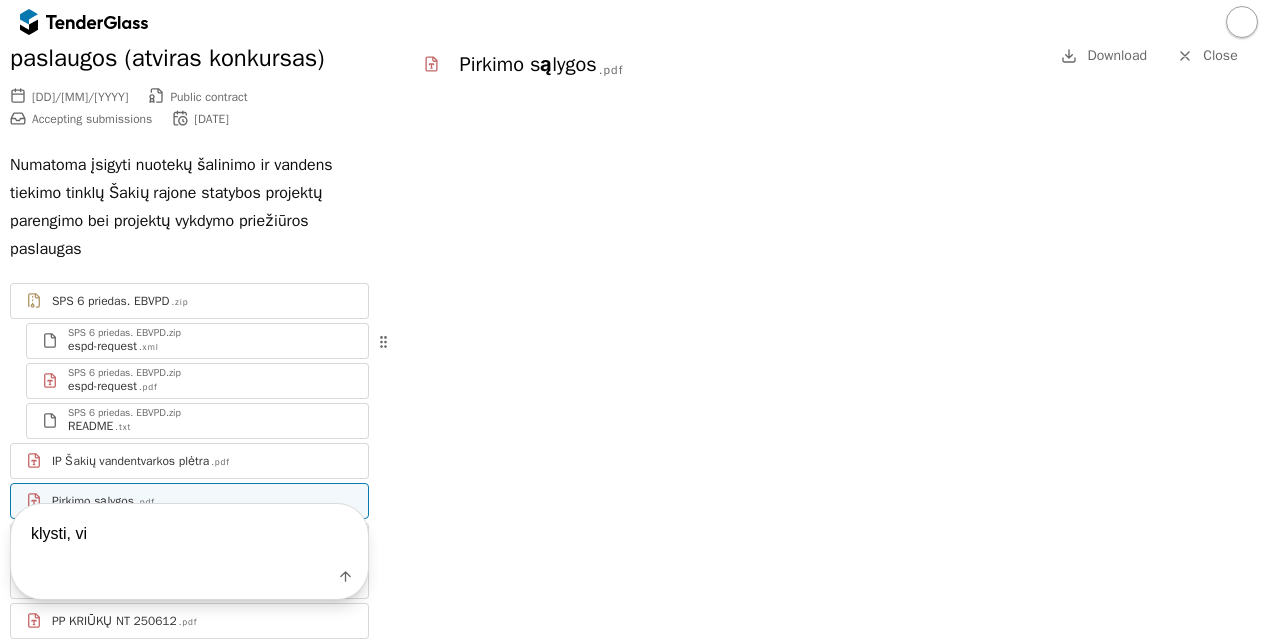 scroll, scrollTop: 300, scrollLeft: 0, axis: vertical 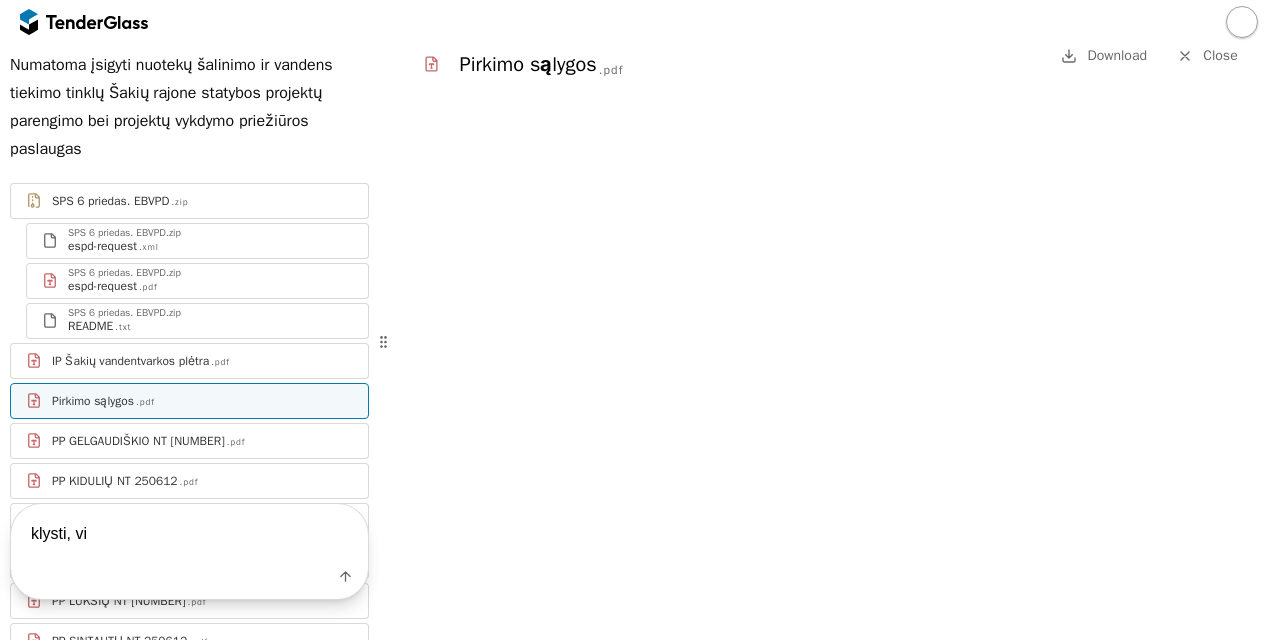 click on "IP Šakių vandentvarkos plėtra .pdf" at bounding box center (202, 361) 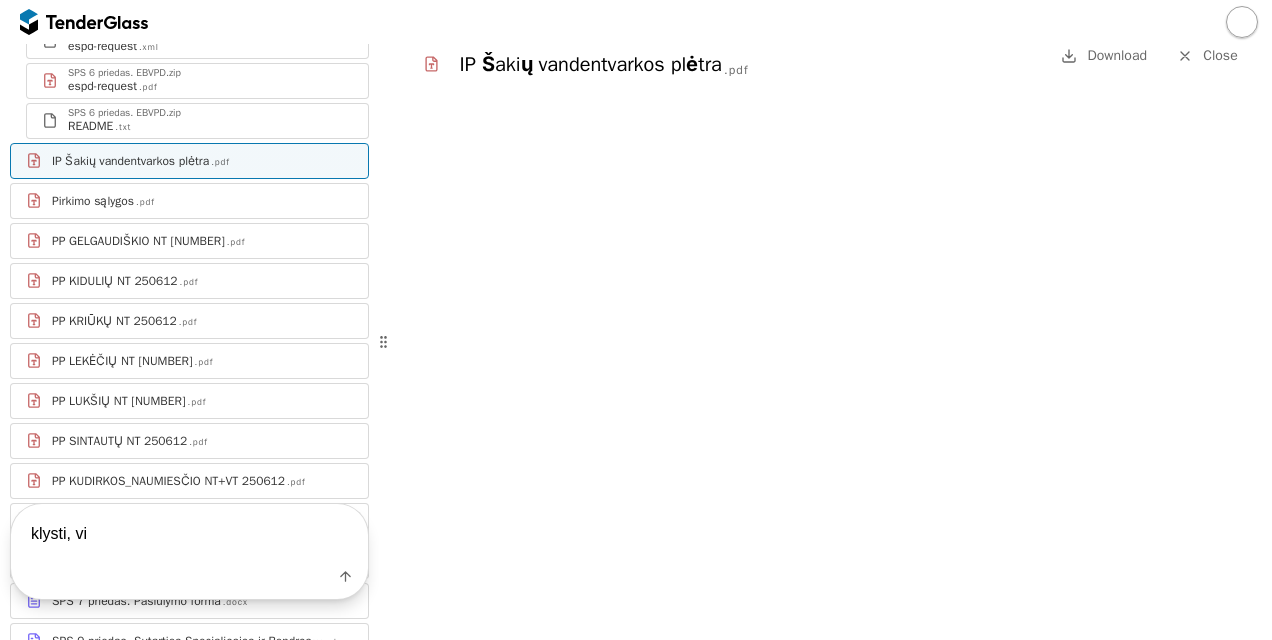 scroll, scrollTop: 600, scrollLeft: 0, axis: vertical 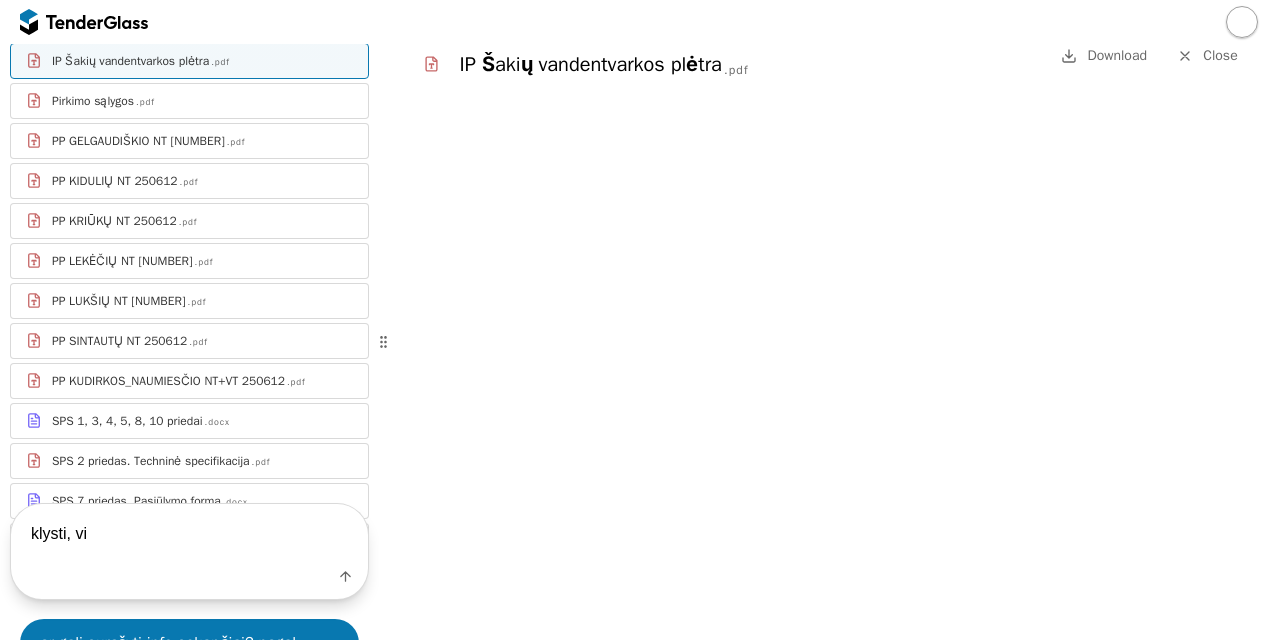 click on "SPS 1, 3, 4, 5, 8, 10 priedai .docx" at bounding box center (202, 421) 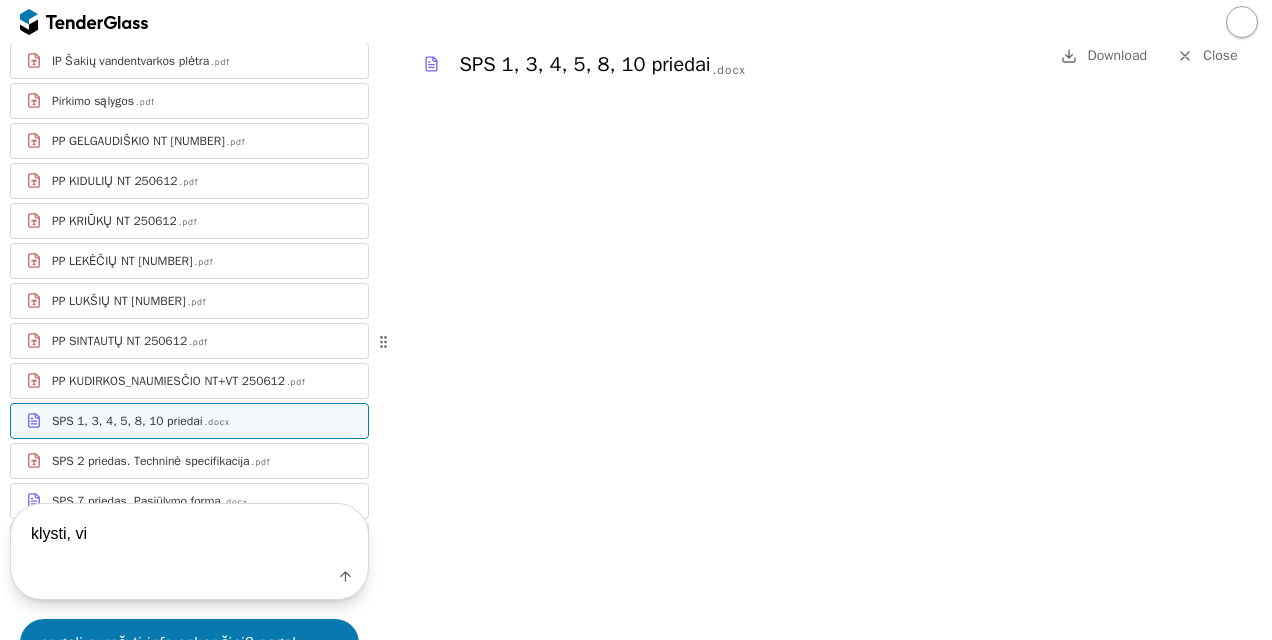 click on "klysti, vi" at bounding box center (189, 533) 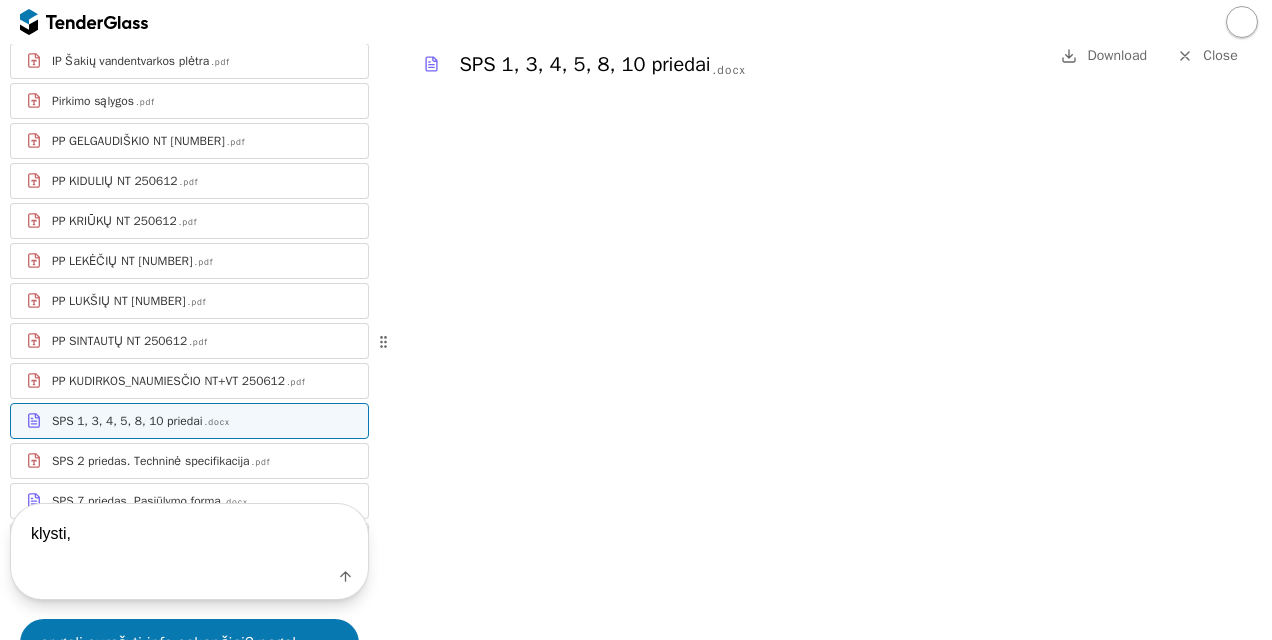 paste on "3.
Prašymą paaiškinti, patikslinti Pirkimo sąlygas tiekėjas turi pateikti ne vėliau kaip:
6 dienos iki pasiūlymų pateikimo dienos
4.
Perkantysis subjektas Pirkimo sąlygų paaiškinimą, patikslinimą pateikia visiems tiekėjams ne vėliau kaip:
4 dienos iki pasiūlymų pateikimo dienos" 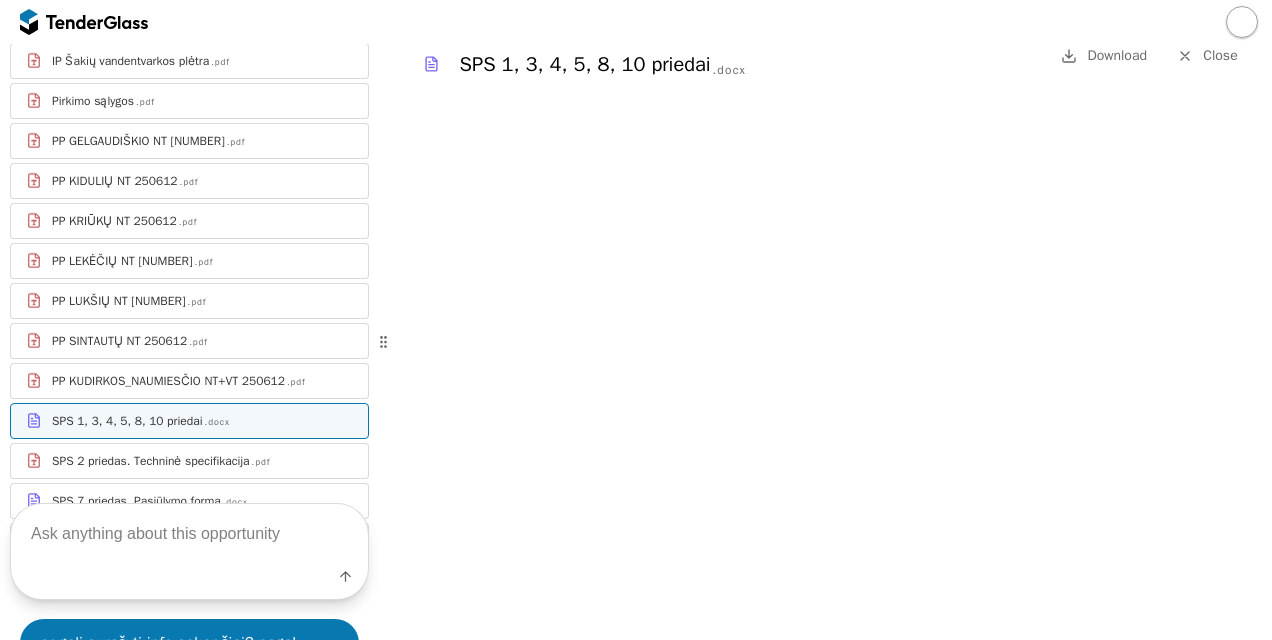scroll, scrollTop: 0, scrollLeft: 0, axis: both 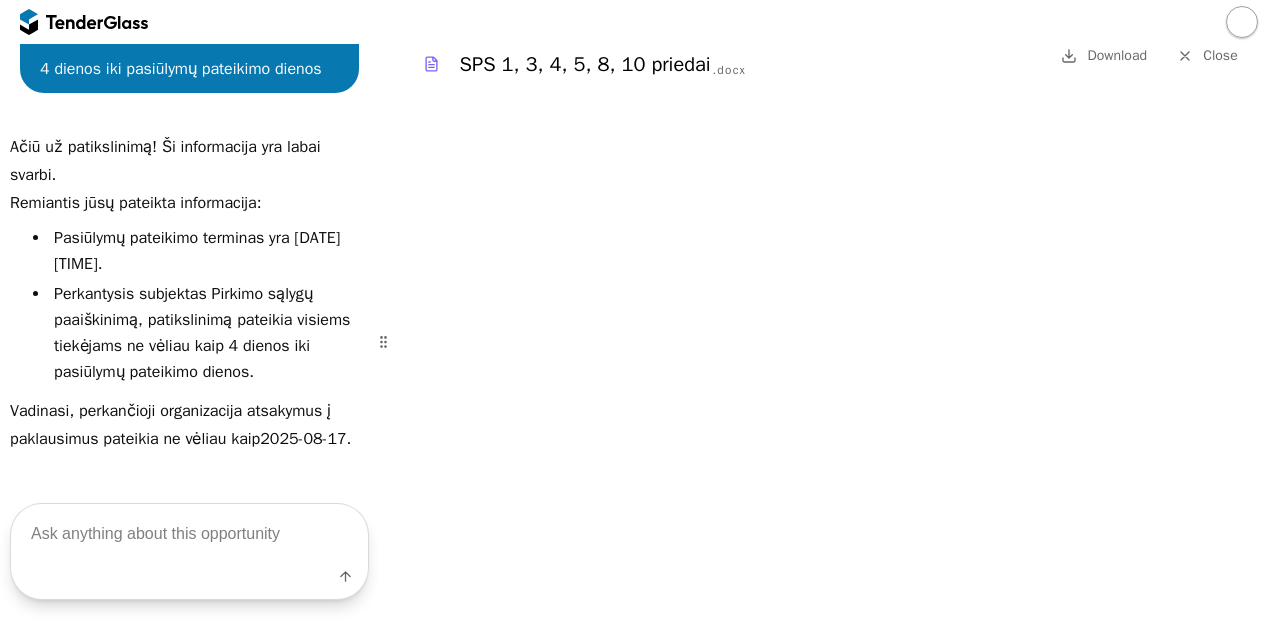 click at bounding box center [1185, 56] 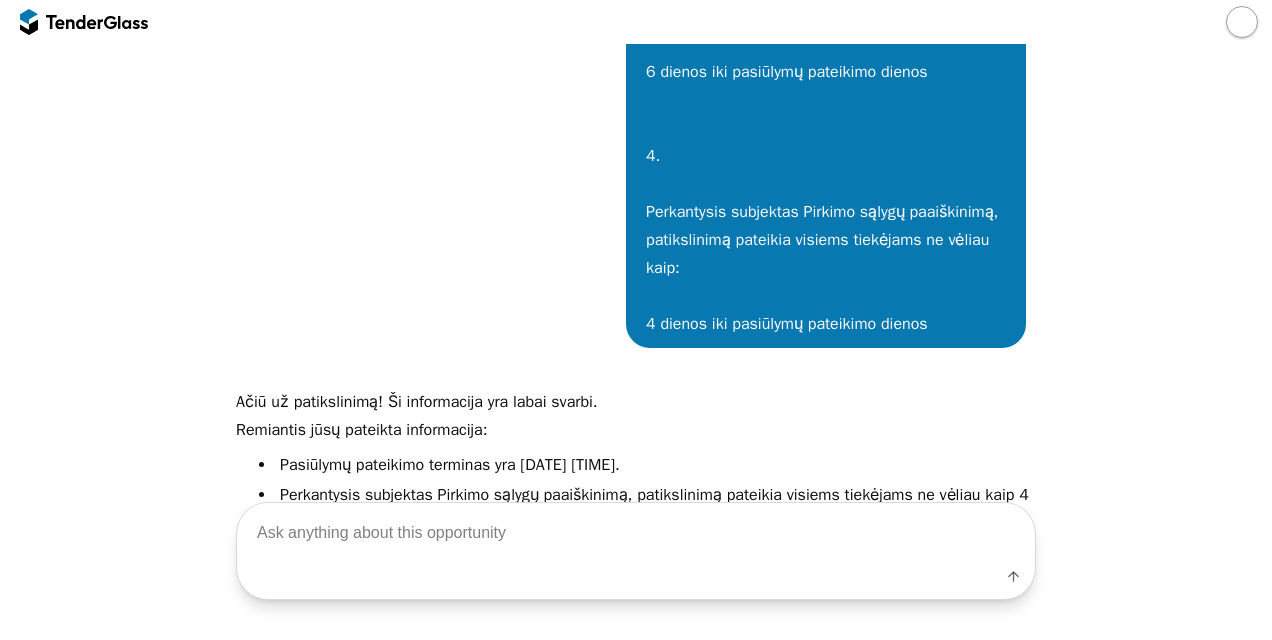 scroll, scrollTop: 2226, scrollLeft: 0, axis: vertical 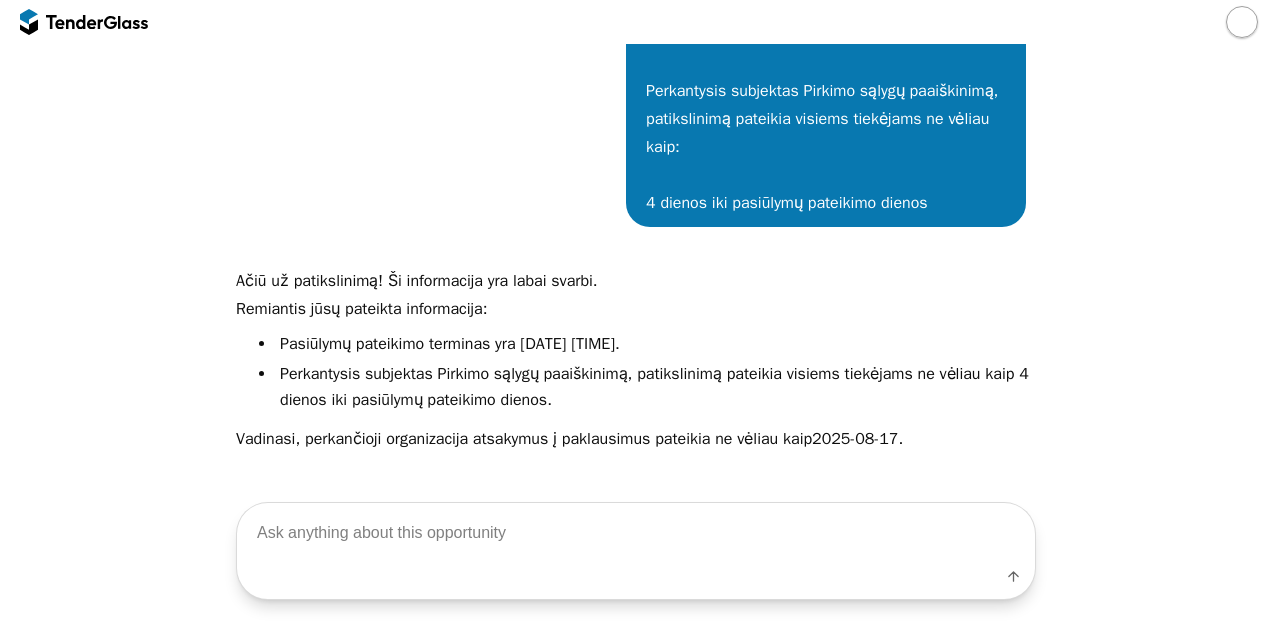 click at bounding box center [636, 533] 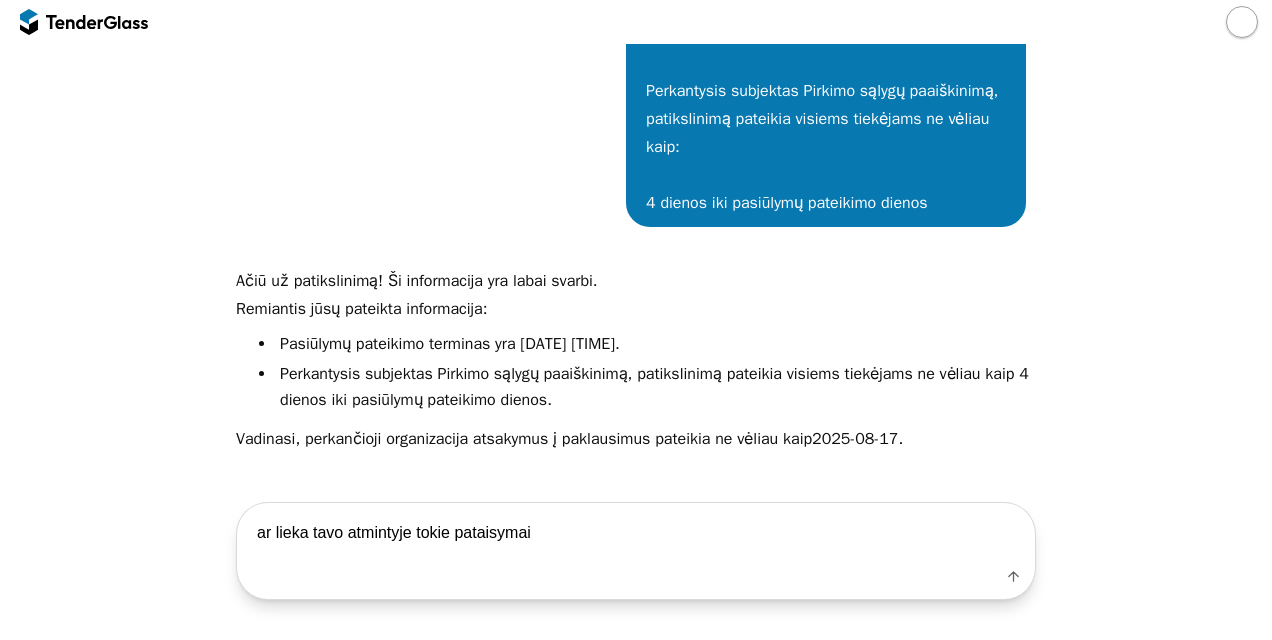 type on "ar lieka tavo atmintyje tokie pataisymai?" 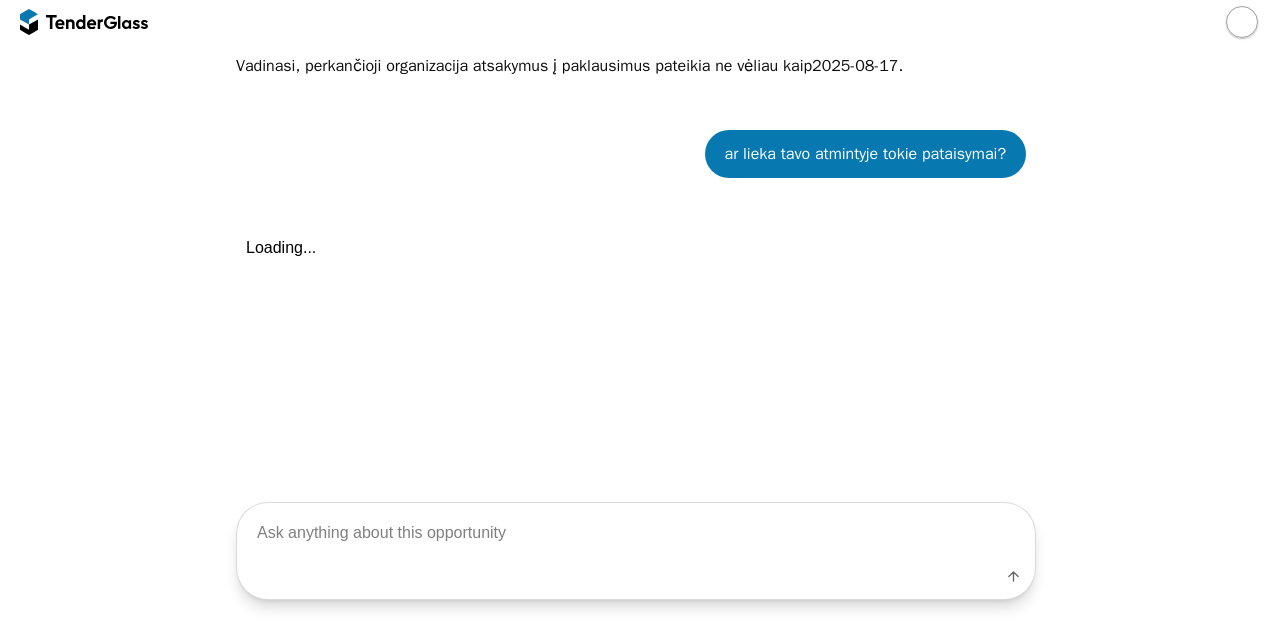 scroll, scrollTop: 2652, scrollLeft: 0, axis: vertical 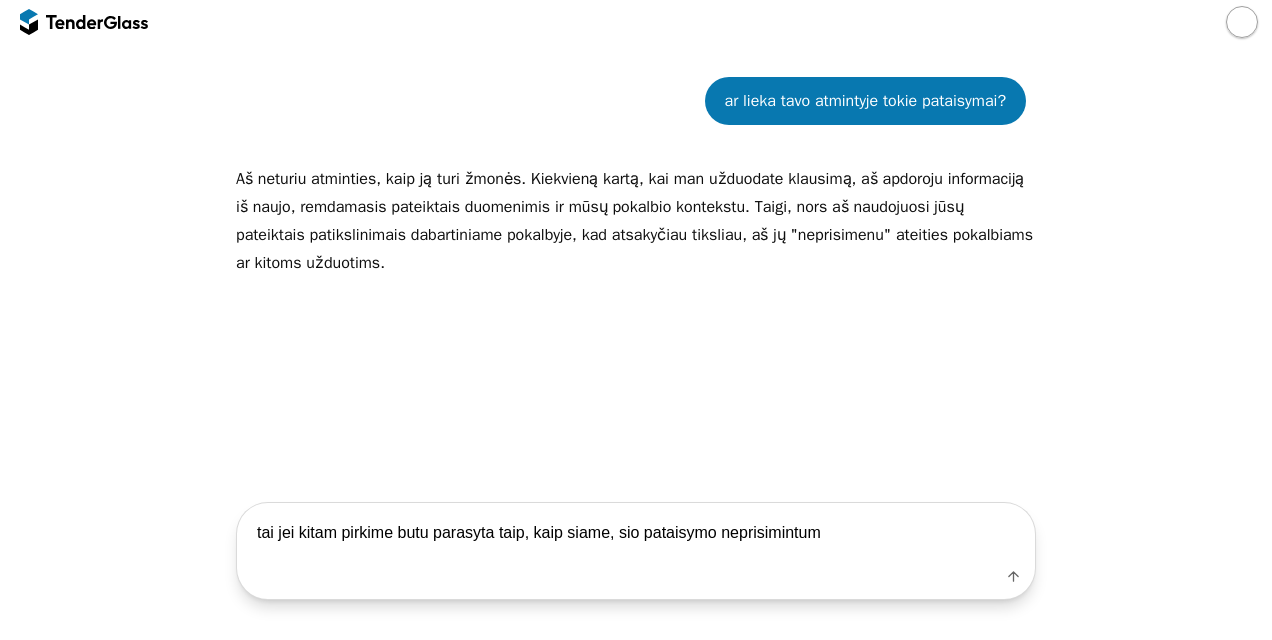 type on "tai jei kitam pirkime butu parasyta taip, kaip siame, sio pataisymo neprisimintum?" 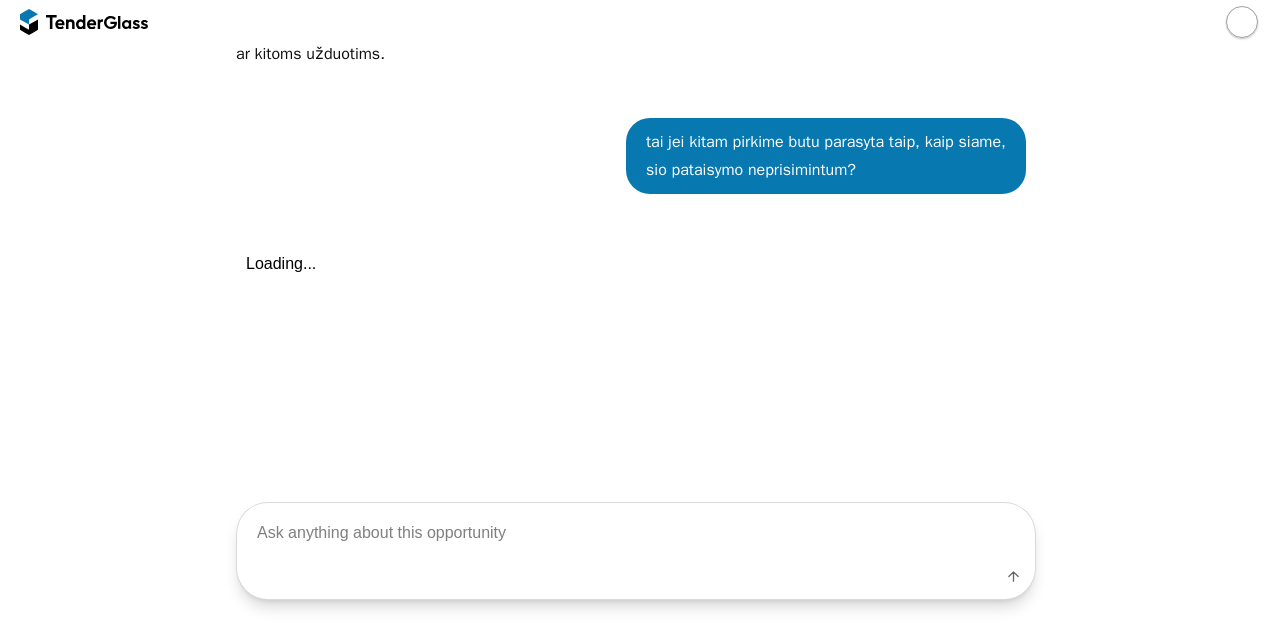scroll, scrollTop: 2902, scrollLeft: 0, axis: vertical 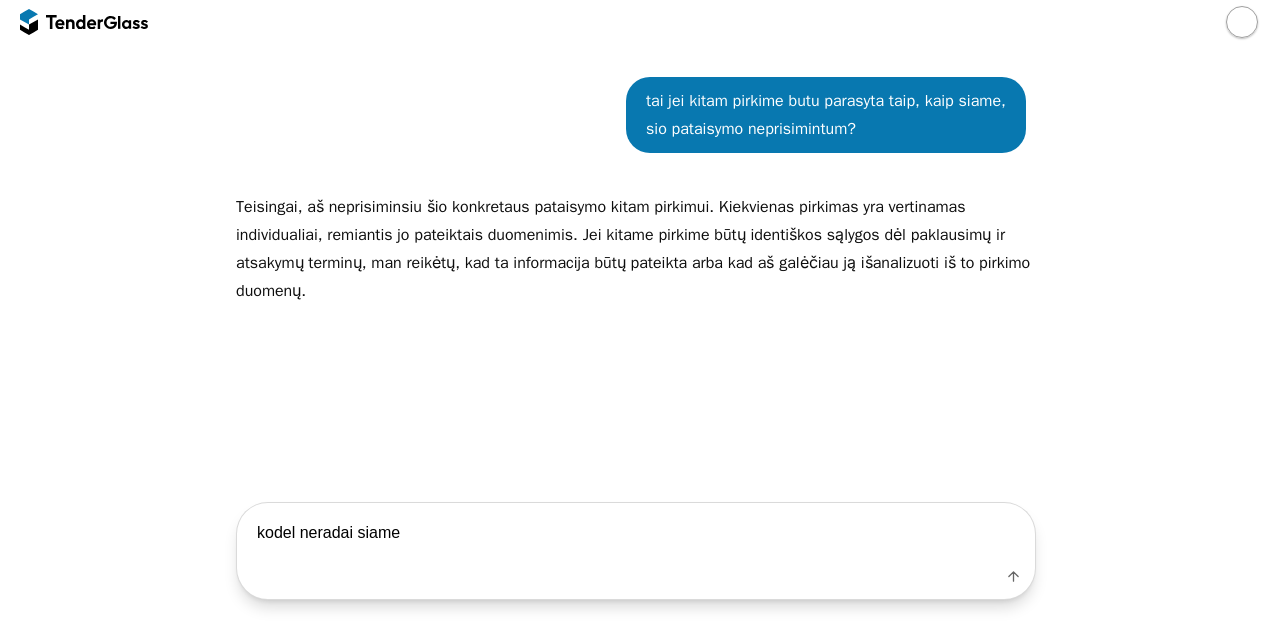 type on "kodel neradai siame?" 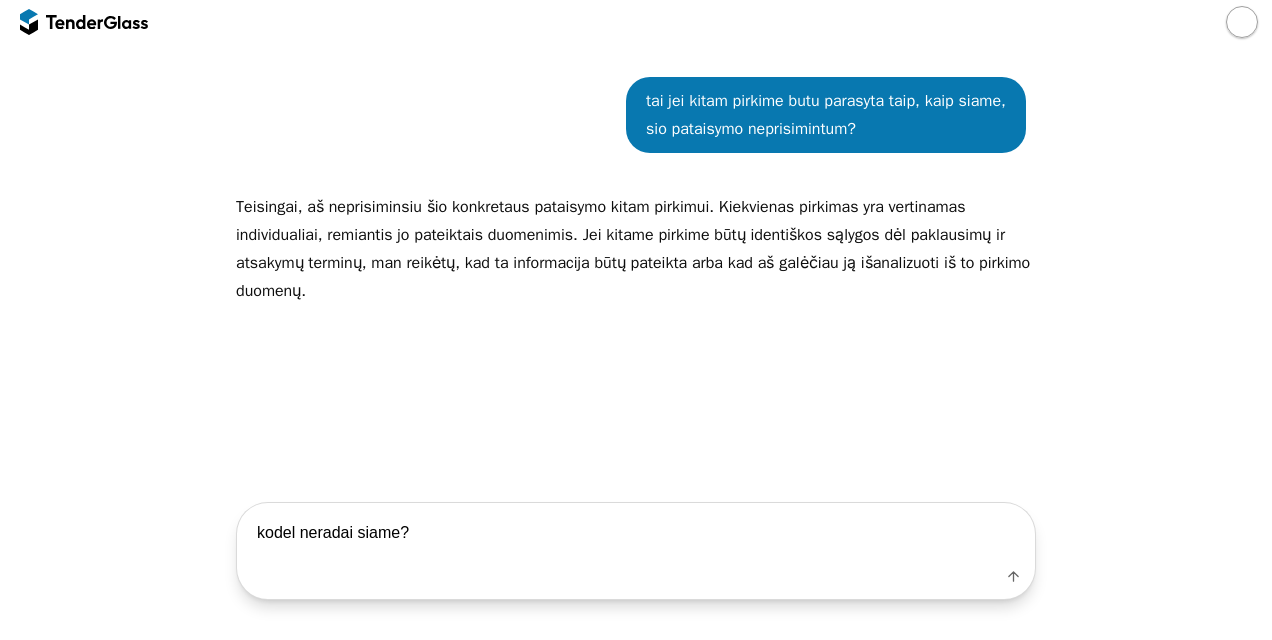 type 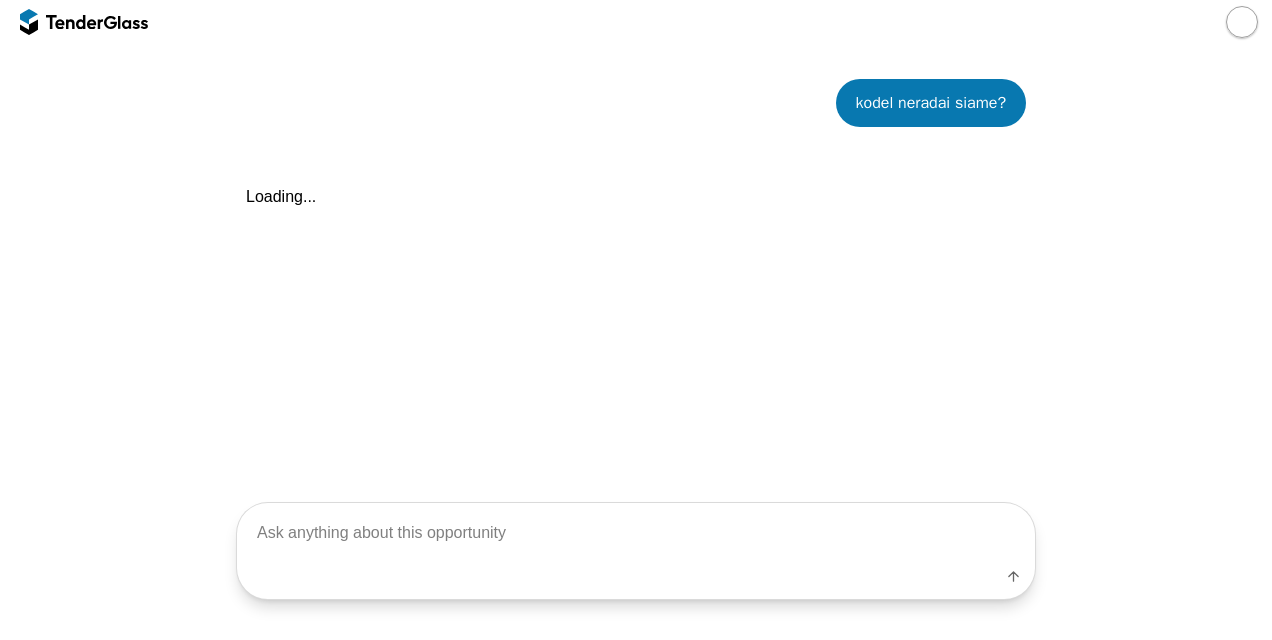 scroll, scrollTop: 3180, scrollLeft: 0, axis: vertical 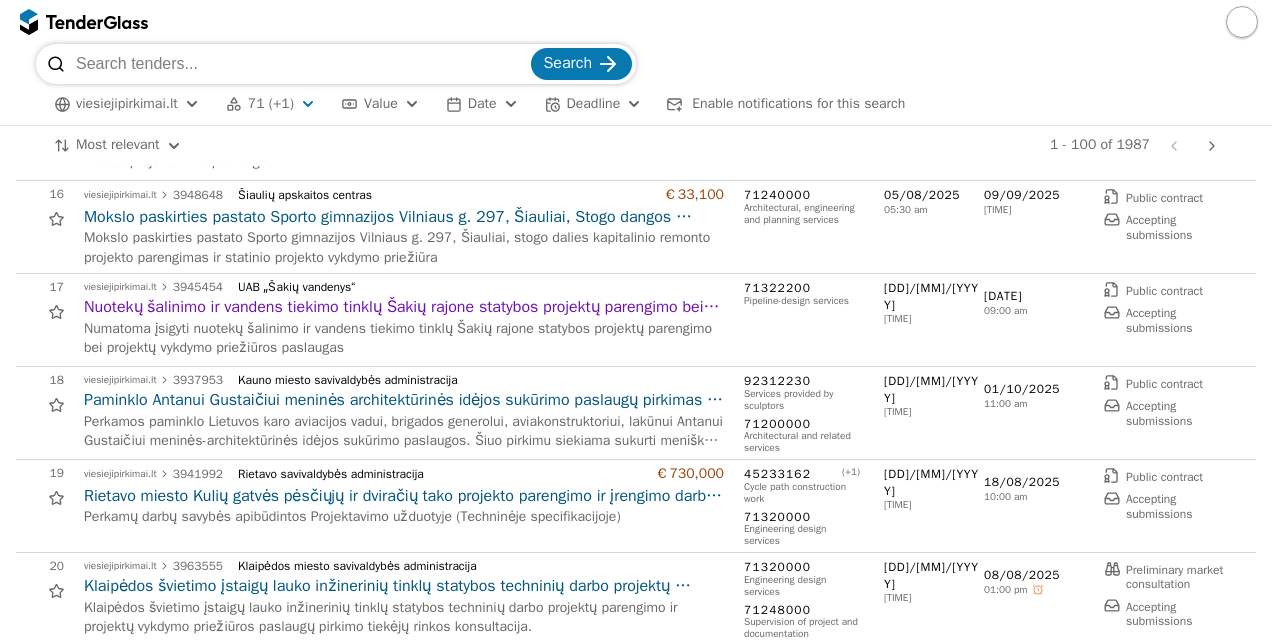 click on "Rietavo miesto Kulių gatvės pėsčiųjų ir dviračių tako projekto parengimo ir įrengimo darbai (Supaprastintas atviras konkursas)" at bounding box center [404, 496] 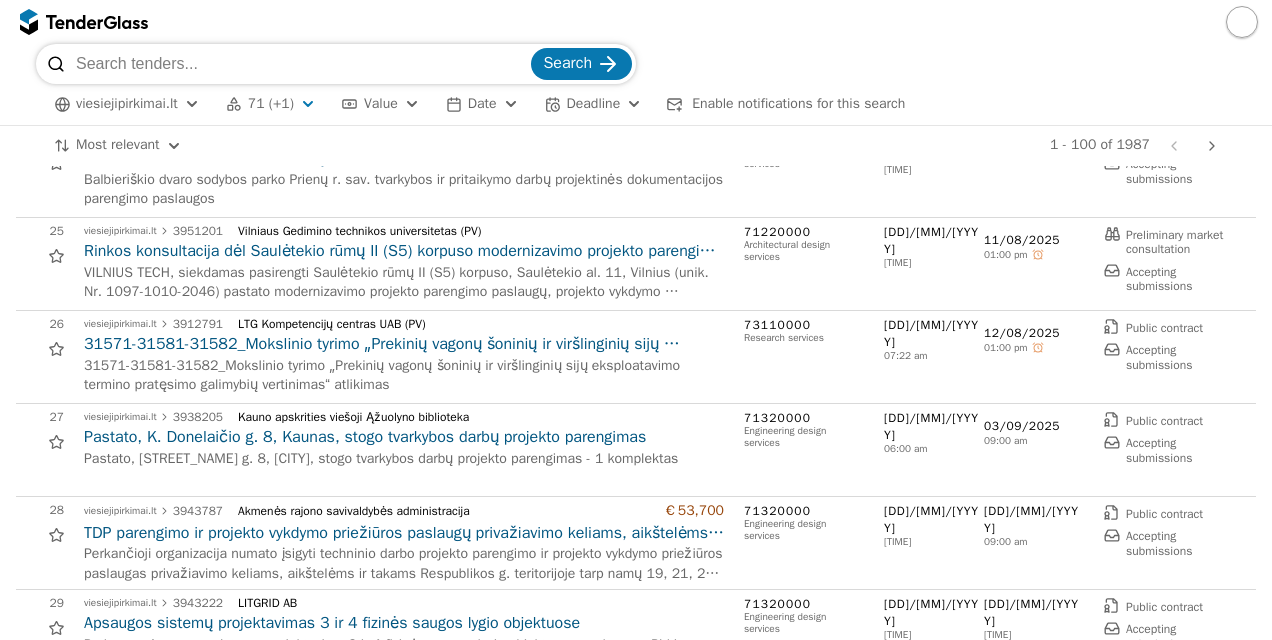 scroll, scrollTop: 2300, scrollLeft: 0, axis: vertical 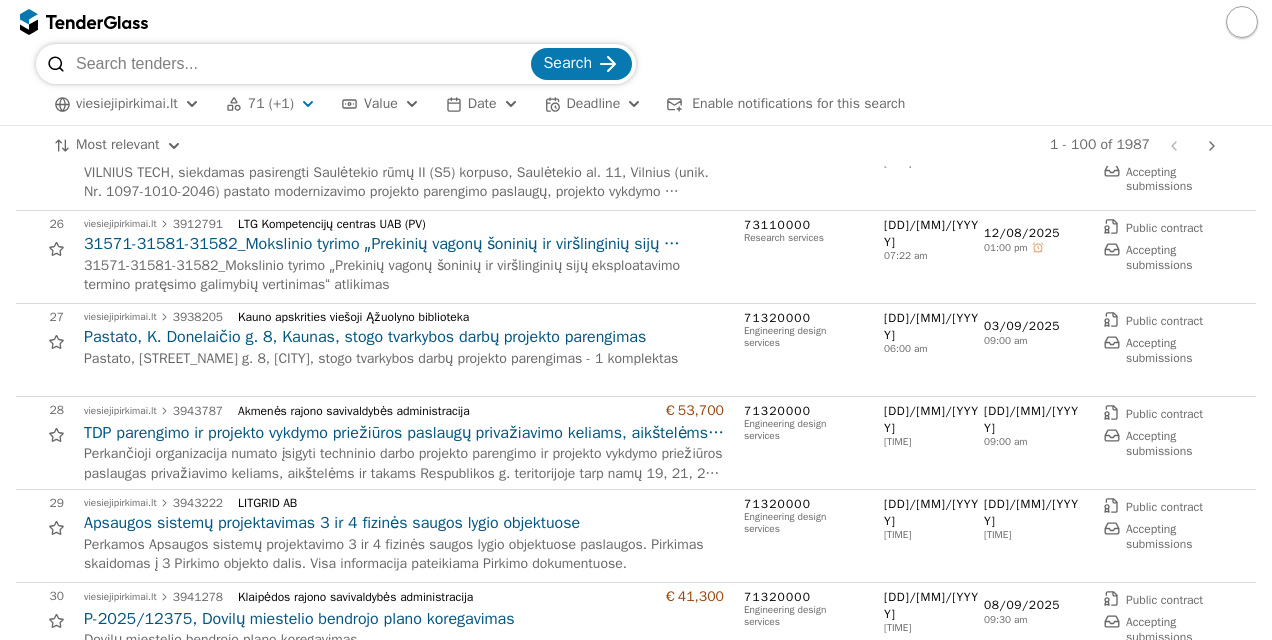 click on "TDP parengimo ir projekto vykdymo priežiūros paslaugų privažiavimo keliams, aikštelėms ir takams Respublikos g. teritorijoje tarp namų 19, 21, 23, Naujojoje Akmenėje, pirkimas" at bounding box center [404, 433] 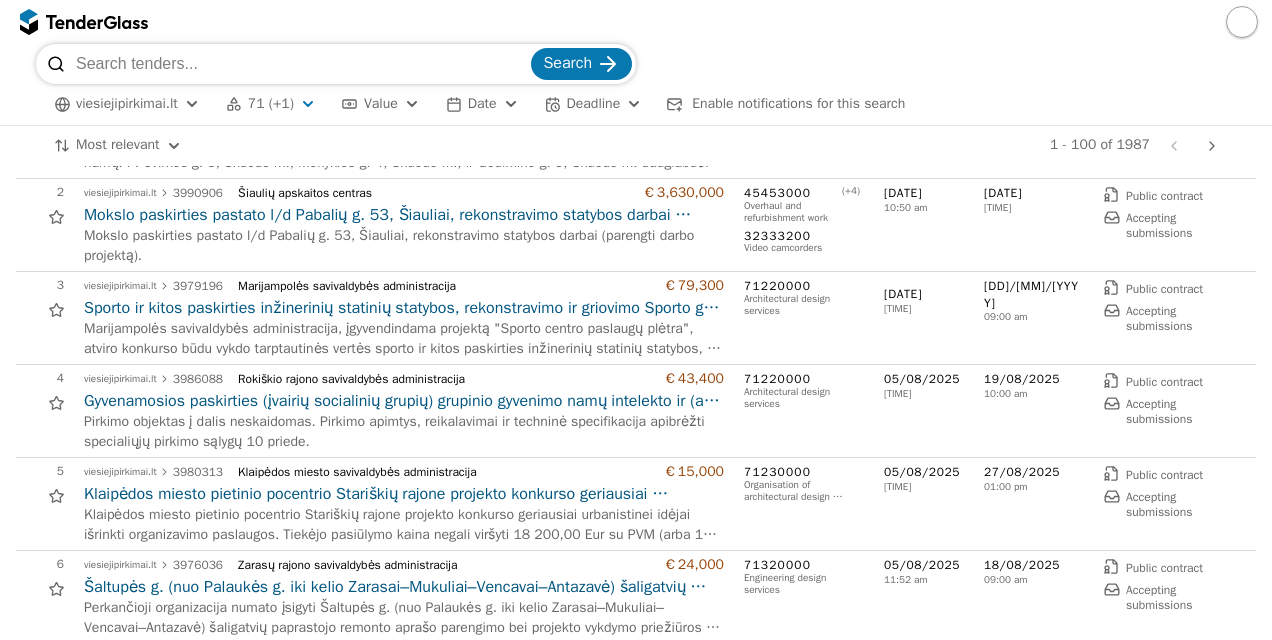 scroll, scrollTop: 200, scrollLeft: 0, axis: vertical 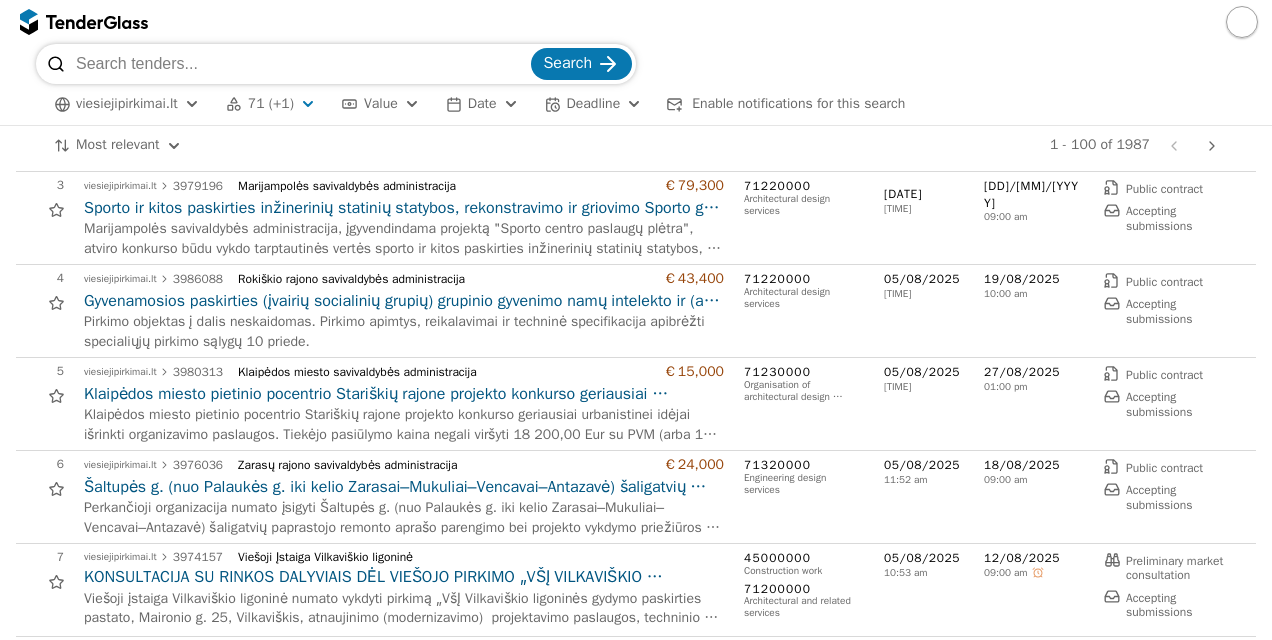click on "Šaltupės g. (nuo Palaukės g. iki kelio Zarasai–Mukuliai–Vencavai–Antazavė) šaligatvių paprastojo remonto aprašo parengimo bei projekto vykdymo priežiūros paslaugos (Supaprastintas atviras konkursas)" at bounding box center [404, 487] 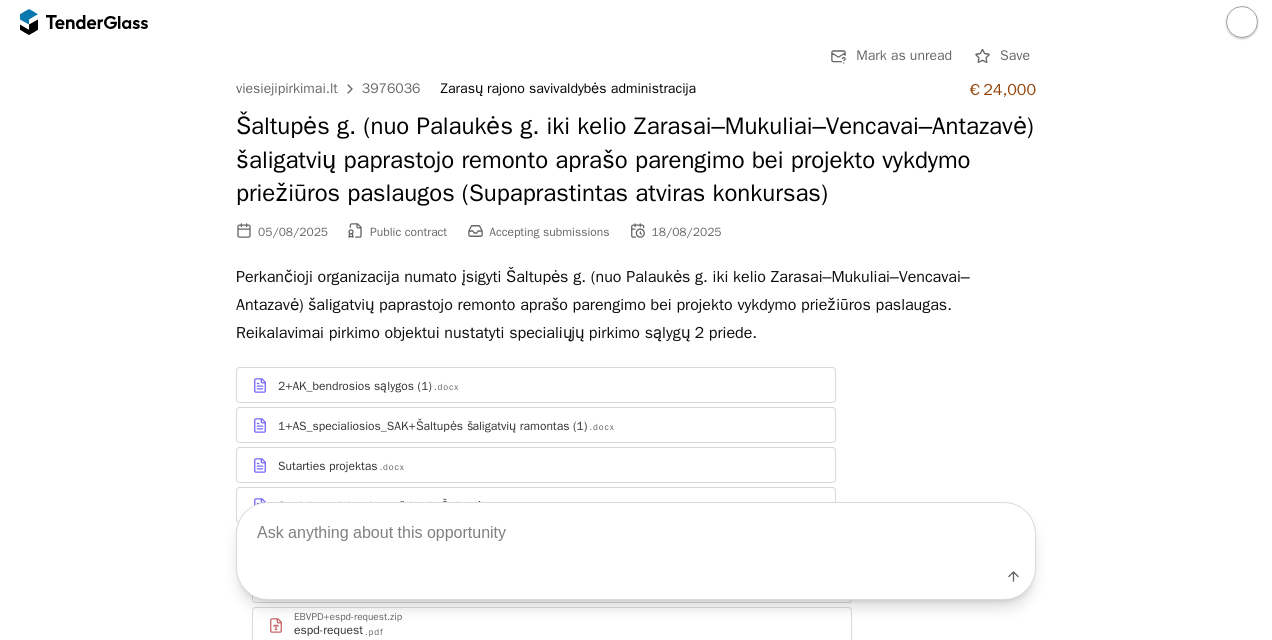 click on "Label" at bounding box center [636, 551] 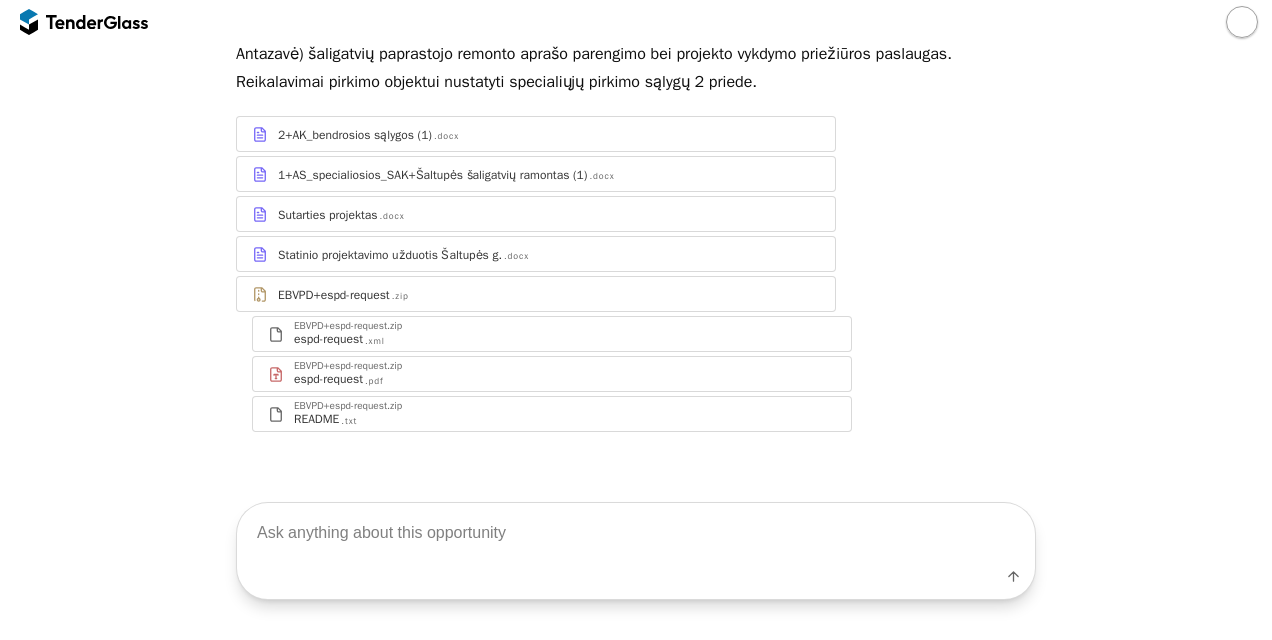 click at bounding box center [636, 533] 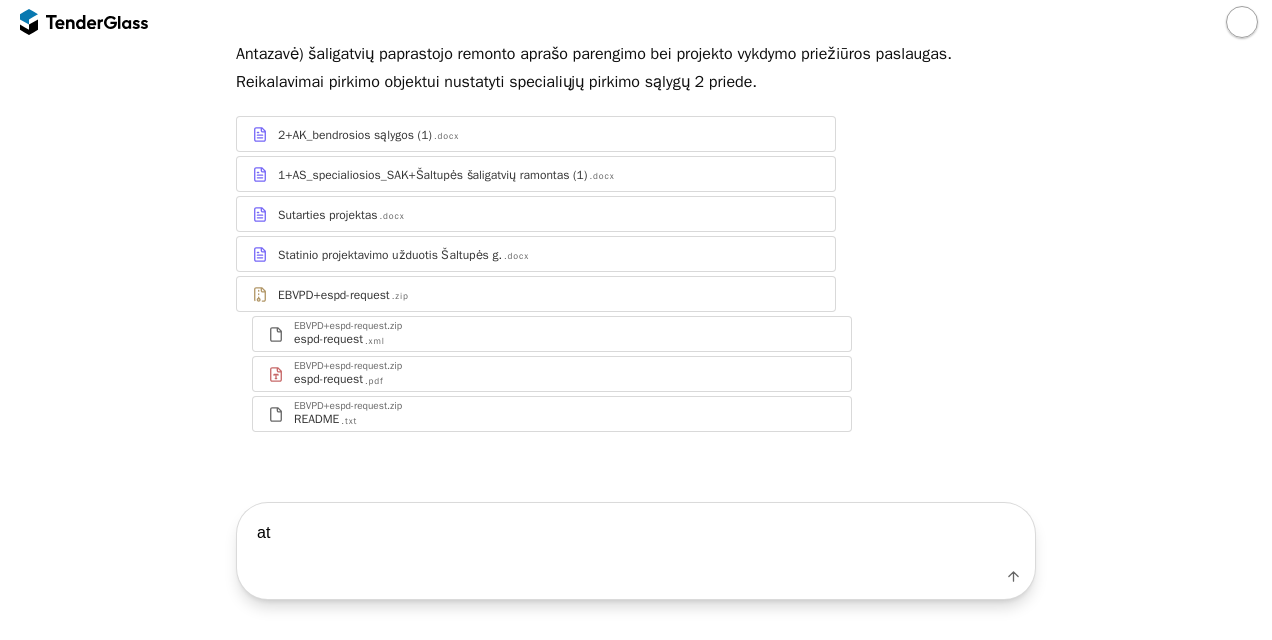 type on "a" 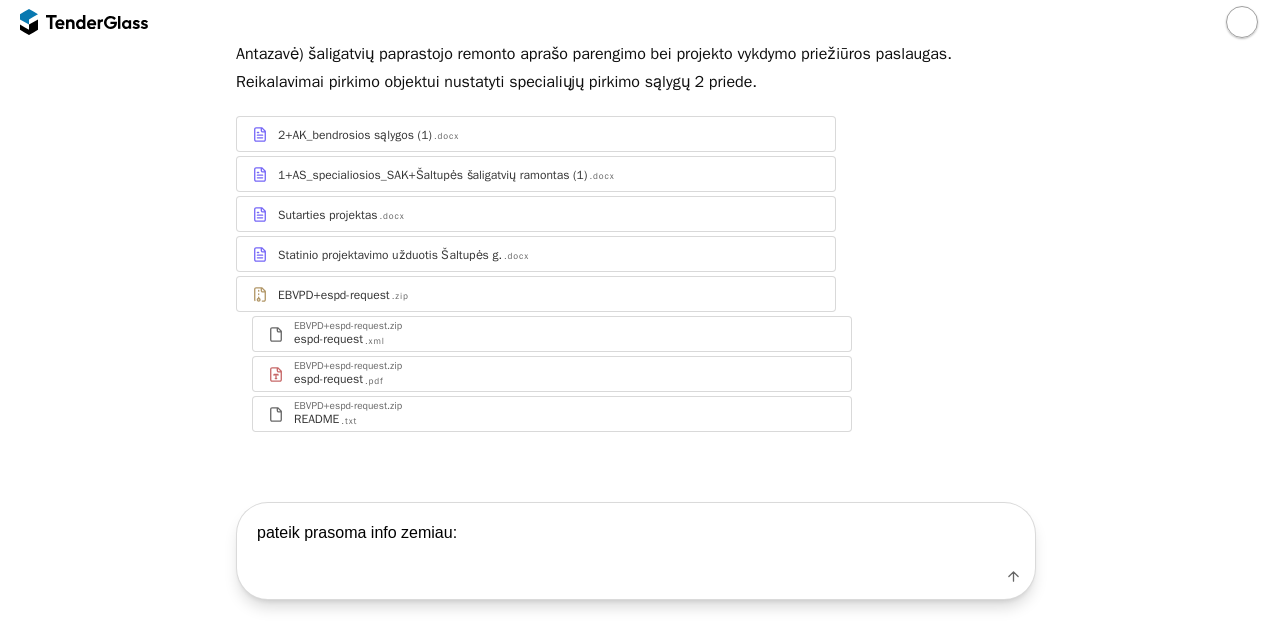 paste on "Pavadinimas:
Perkančioji:
Terminas:
Vertinimas (kaina ar ekonominis naudingumas):
Biudžetas:
Sutarties trukmė:
Kvalifikacija:
Sutarties projekto rizikos tiekėjui:" 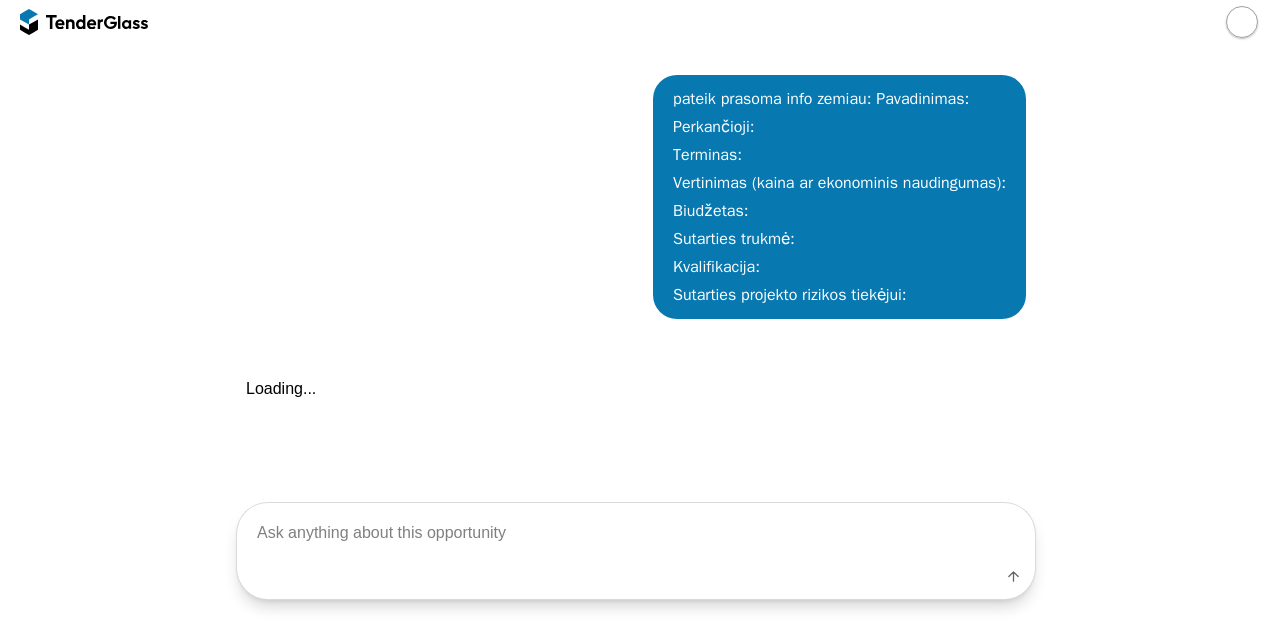 scroll, scrollTop: 669, scrollLeft: 0, axis: vertical 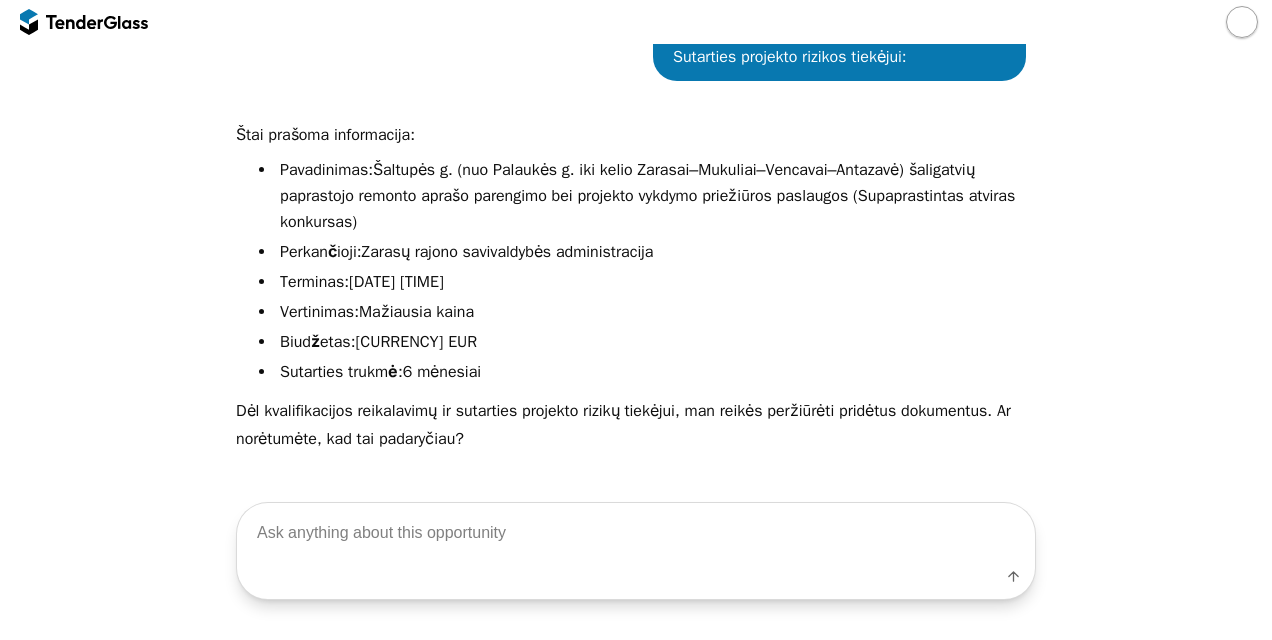paste on "Pavadinimas:
Perkančioji:
Terminas:
Vertinimas (kaina ar ekonominis naudingumas):
Biudžetas:
Sutarties trukmė:
Kvalifikacija:
Sutarties projekto rizikos tiekėjui:" 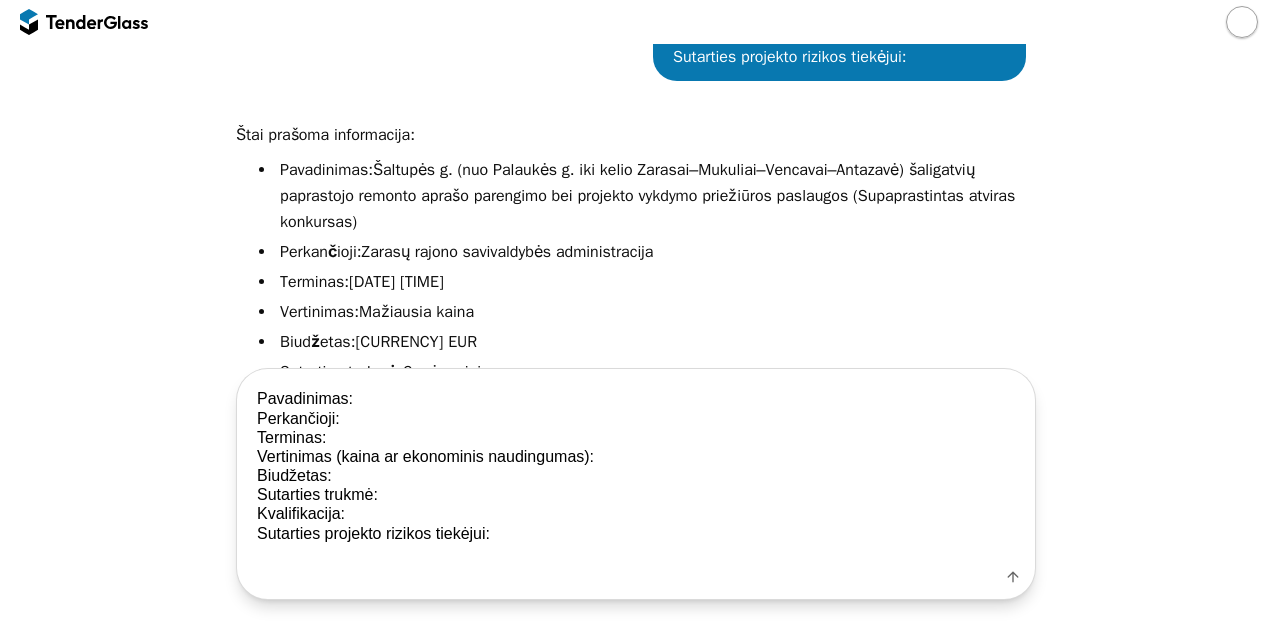 click on "Pavadinimas:
Perkančioji:
Terminas:
Vertinimas (kaina ar ekonominis naudingumas):
Biudžetas:
Sutarties trukmė:
Kvalifikacija:
Sutarties projekto rizikos tiekėjui:" at bounding box center [636, 467] 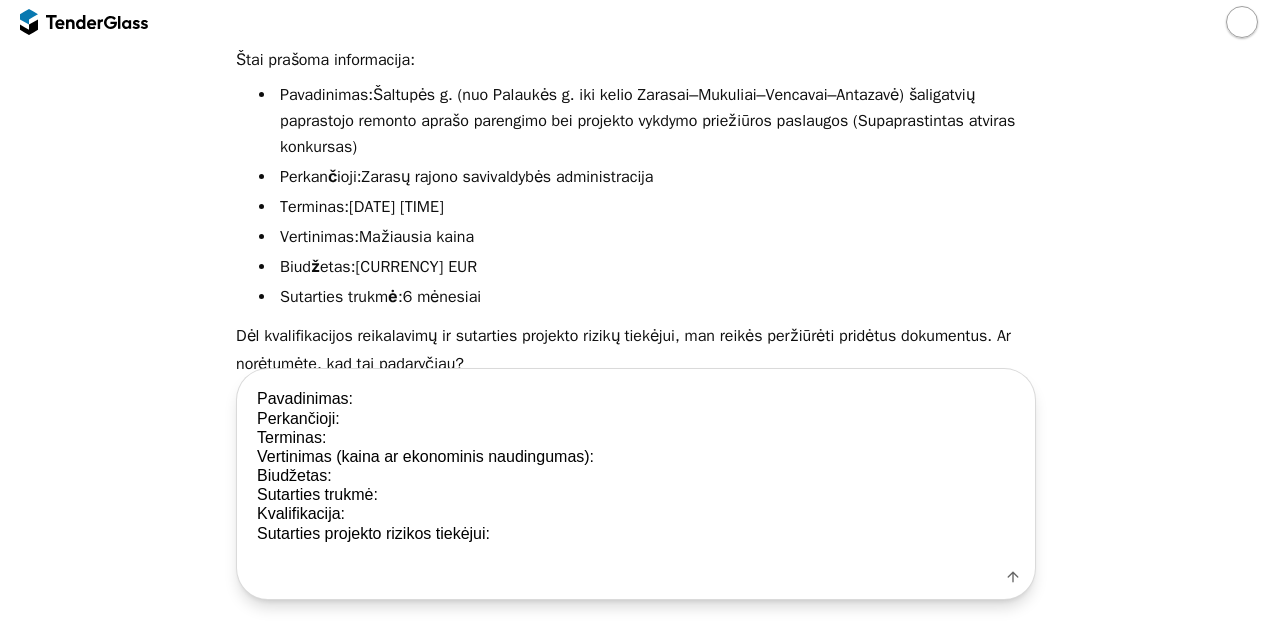 scroll, scrollTop: 1060, scrollLeft: 0, axis: vertical 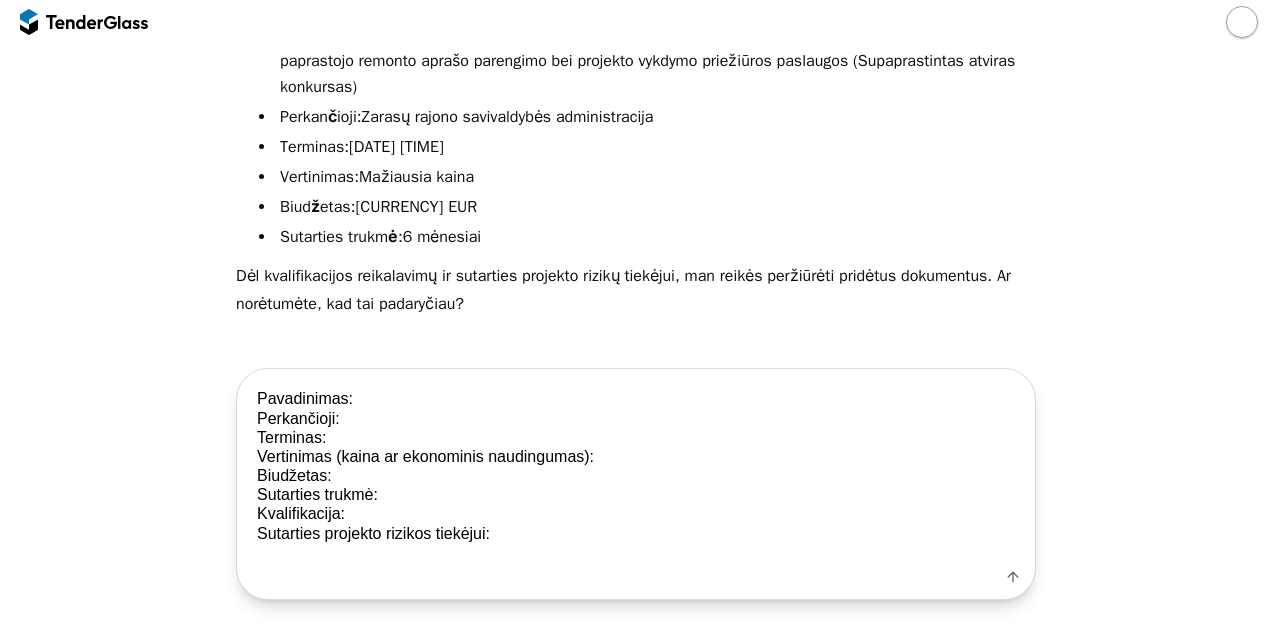 drag, startPoint x: 442, startPoint y: 504, endPoint x: 242, endPoint y: 374, distance: 238.53722 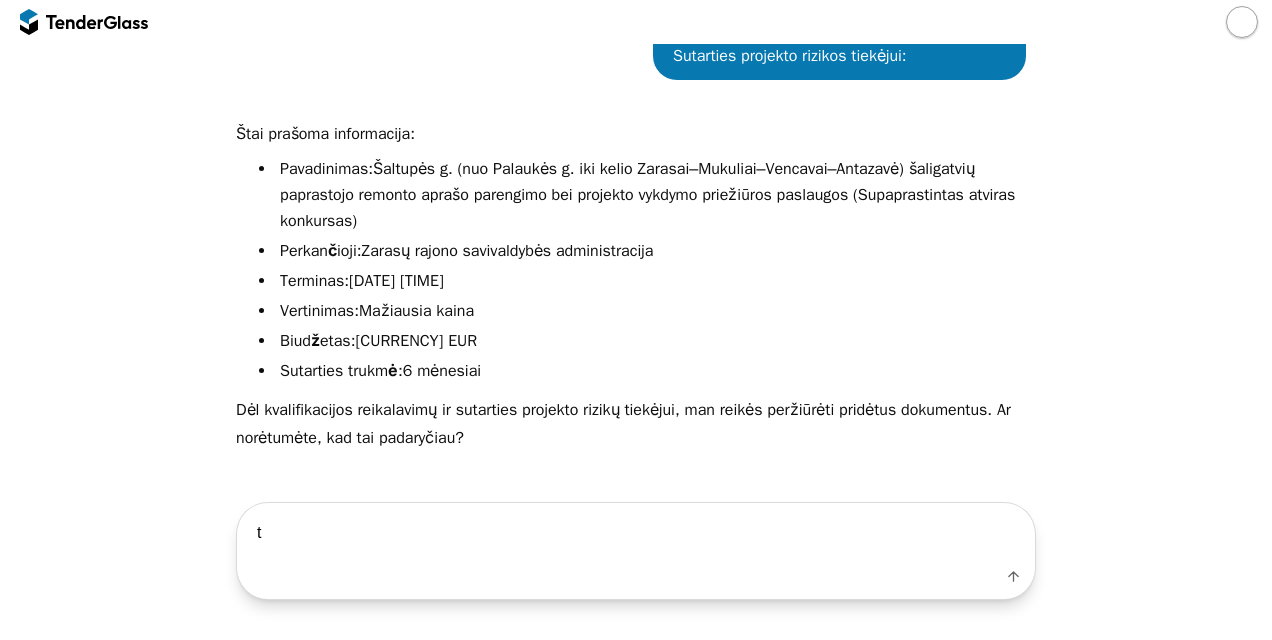 scroll, scrollTop: 906, scrollLeft: 0, axis: vertical 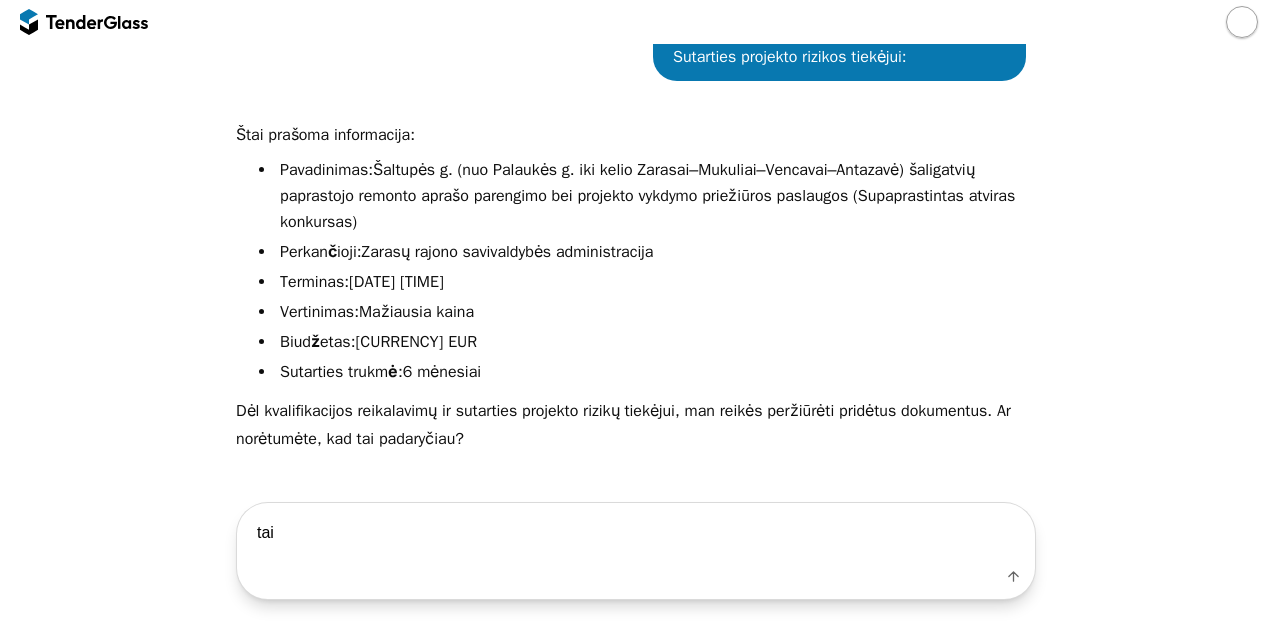 type on "taip" 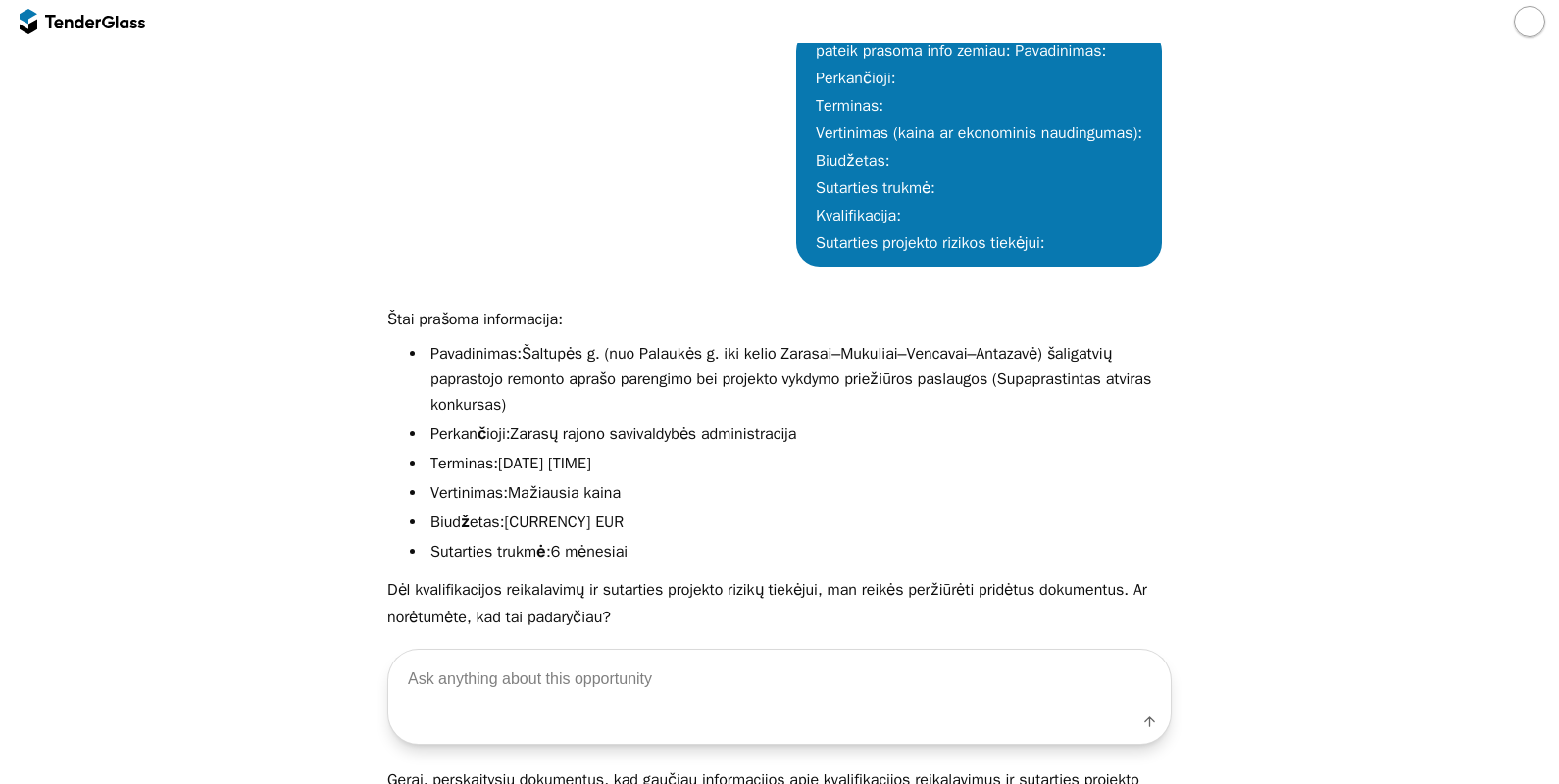 scroll, scrollTop: 707, scrollLeft: 0, axis: vertical 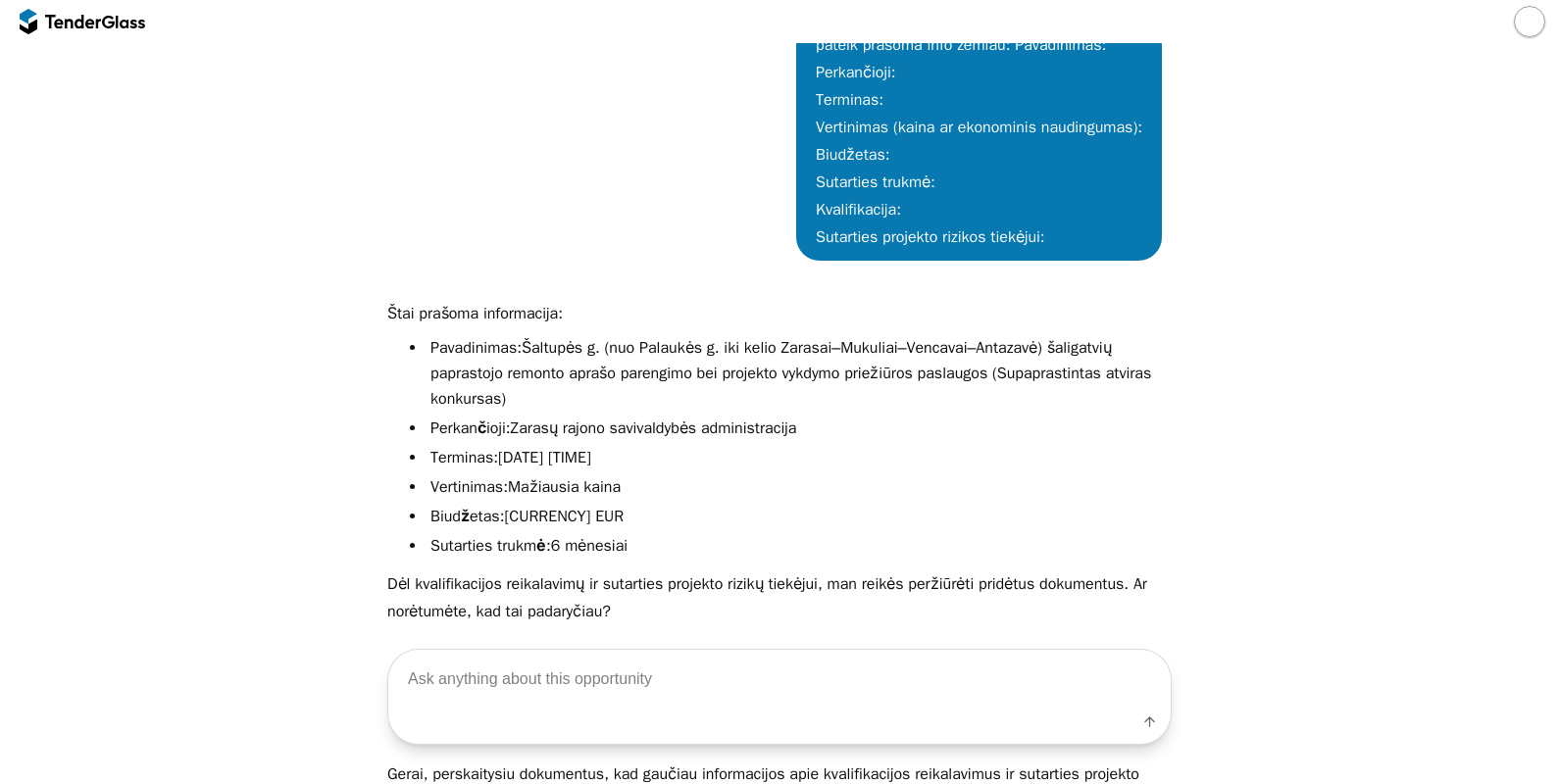 type 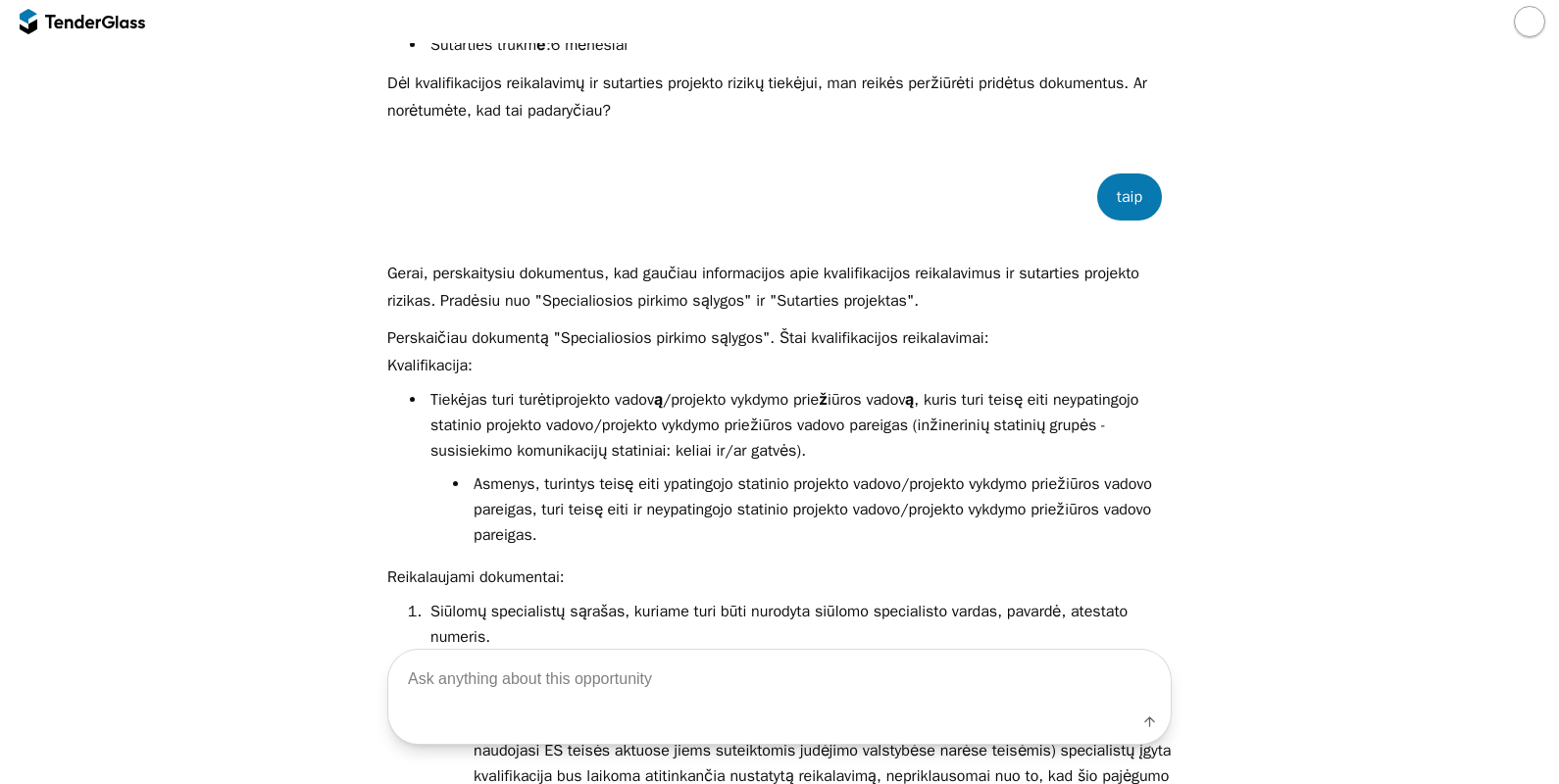 scroll, scrollTop: 1319, scrollLeft: 0, axis: vertical 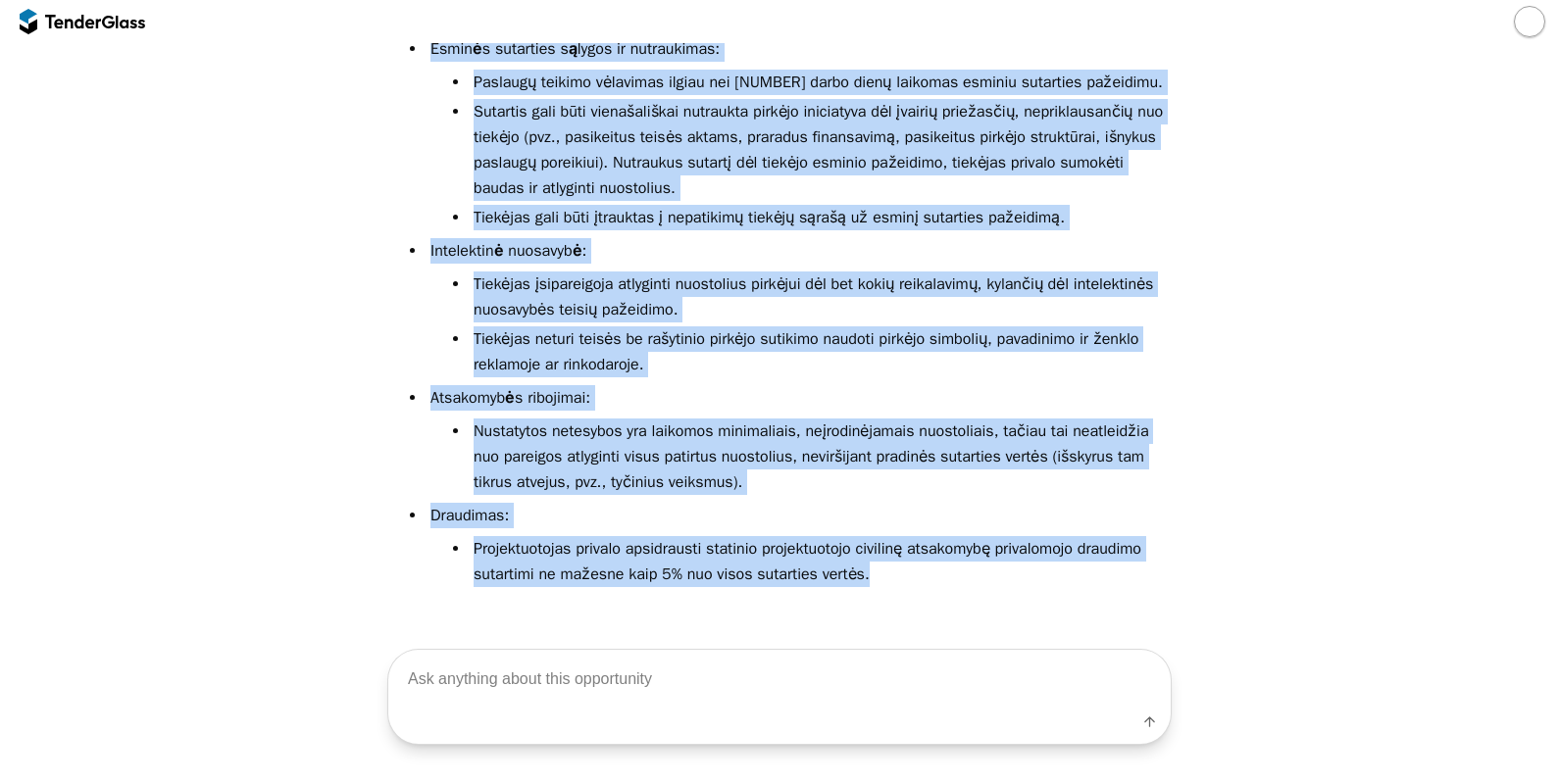 drag, startPoint x: 371, startPoint y: 153, endPoint x: 845, endPoint y: 623, distance: 667.5148 